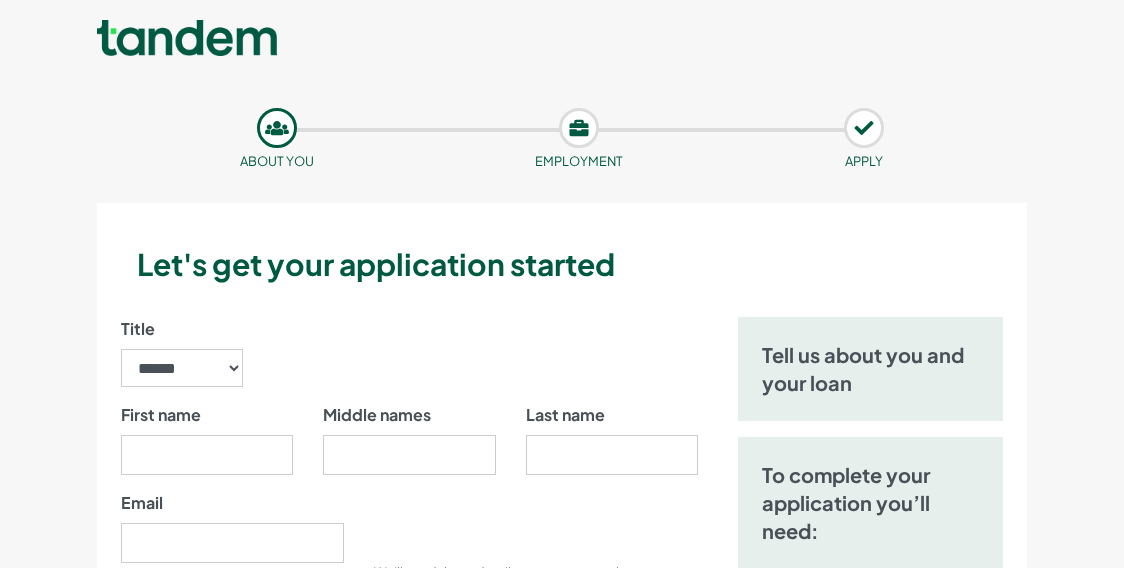 scroll, scrollTop: 0, scrollLeft: 0, axis: both 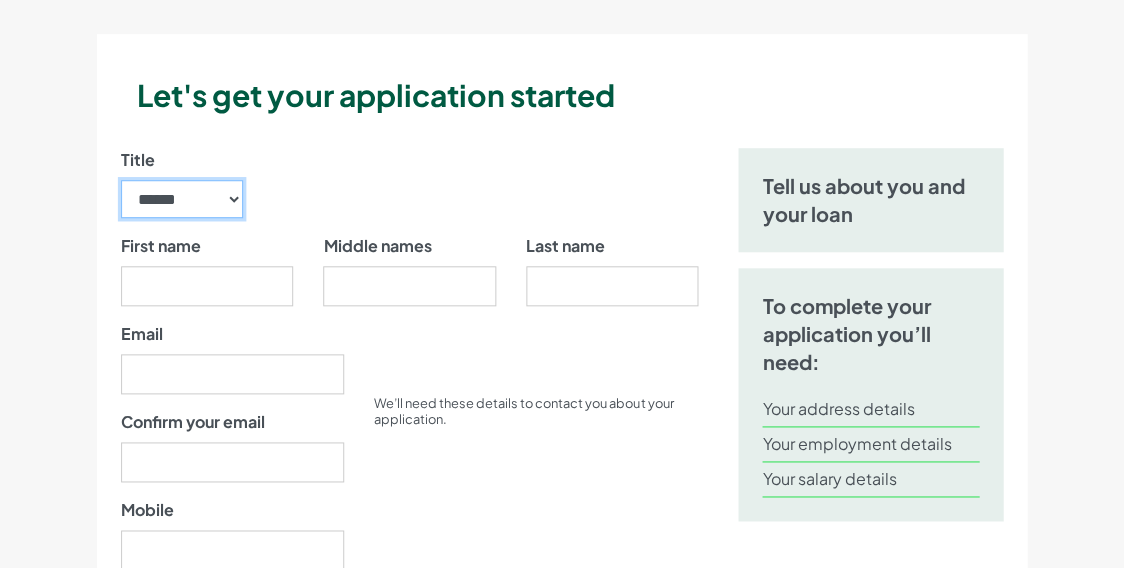 select on "**" 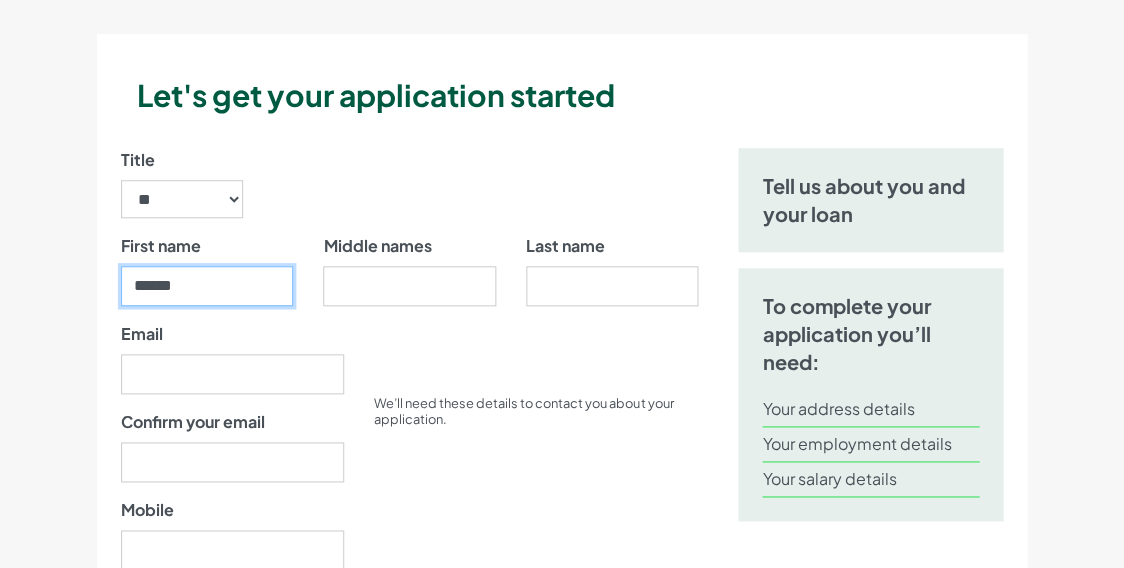 type on "******" 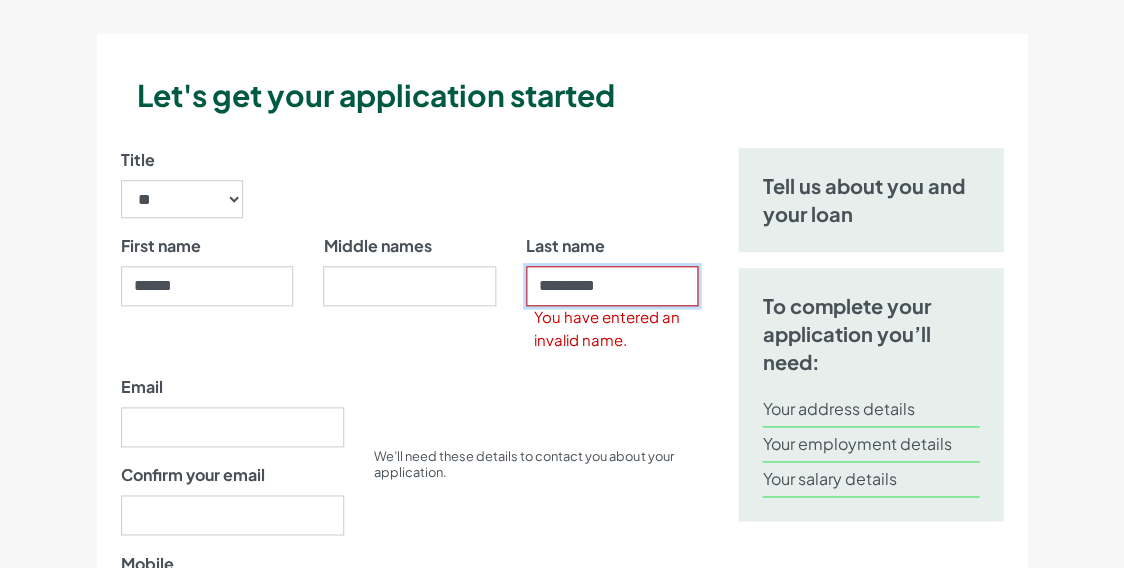 click on "*********" at bounding box center [612, 286] 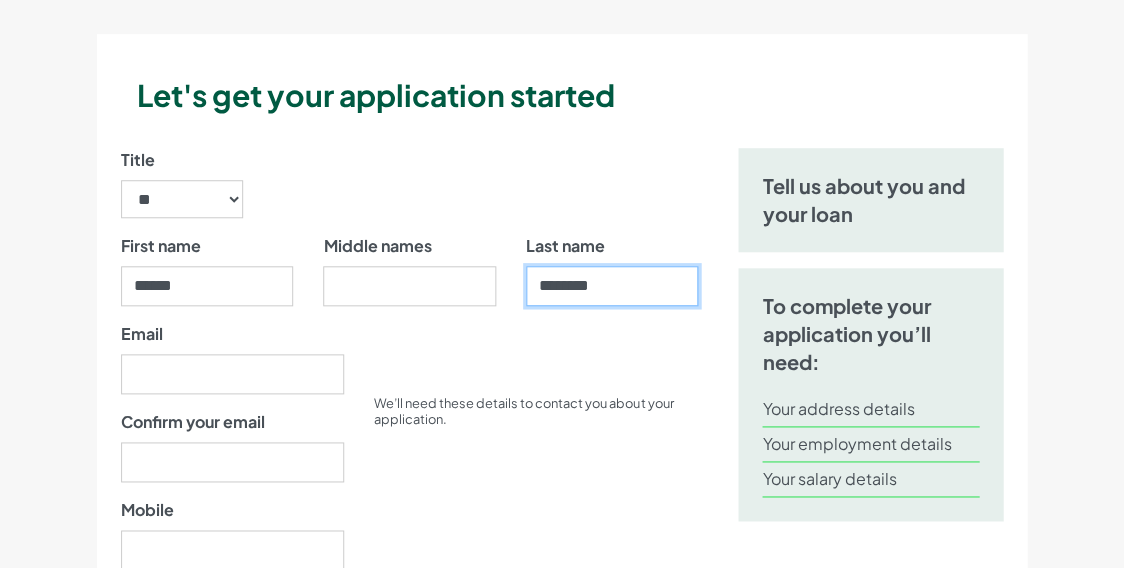 type on "********" 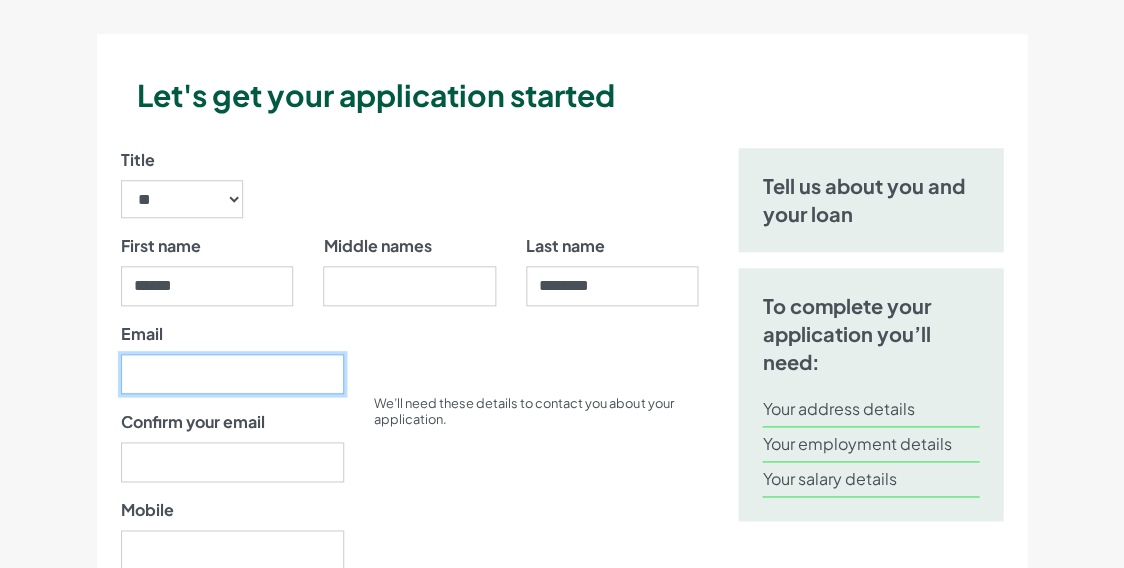 click on "Email" at bounding box center [232, 374] 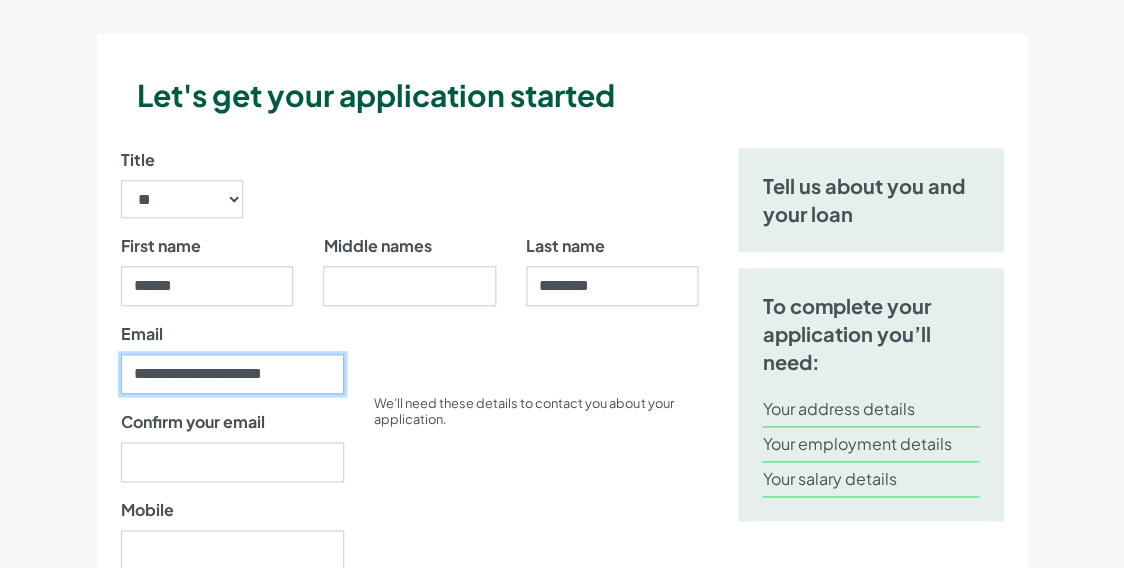 type on "**********" 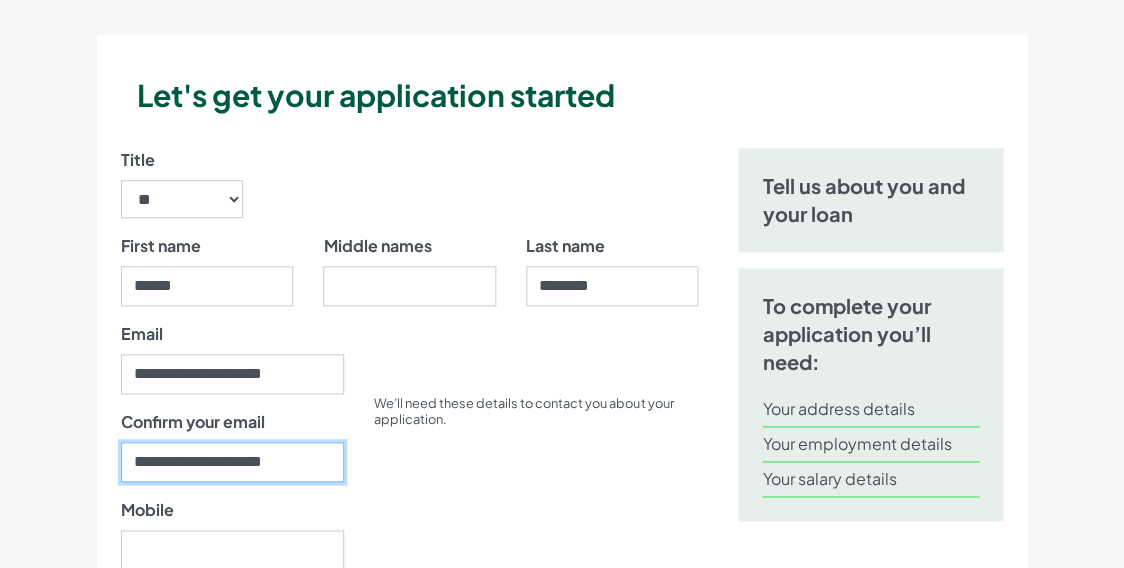scroll, scrollTop: 287, scrollLeft: 0, axis: vertical 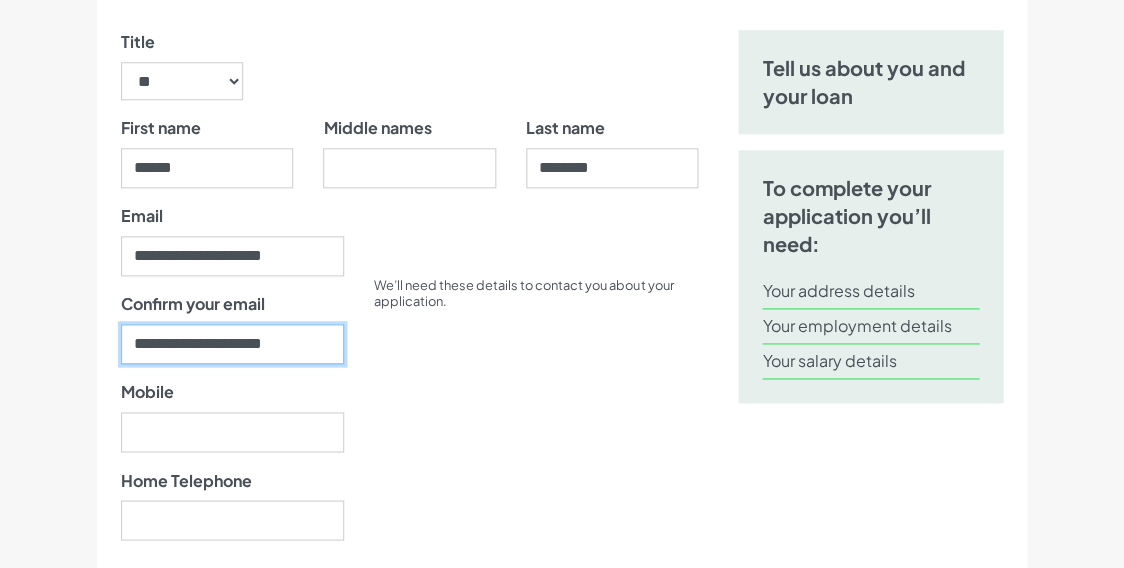 type on "**********" 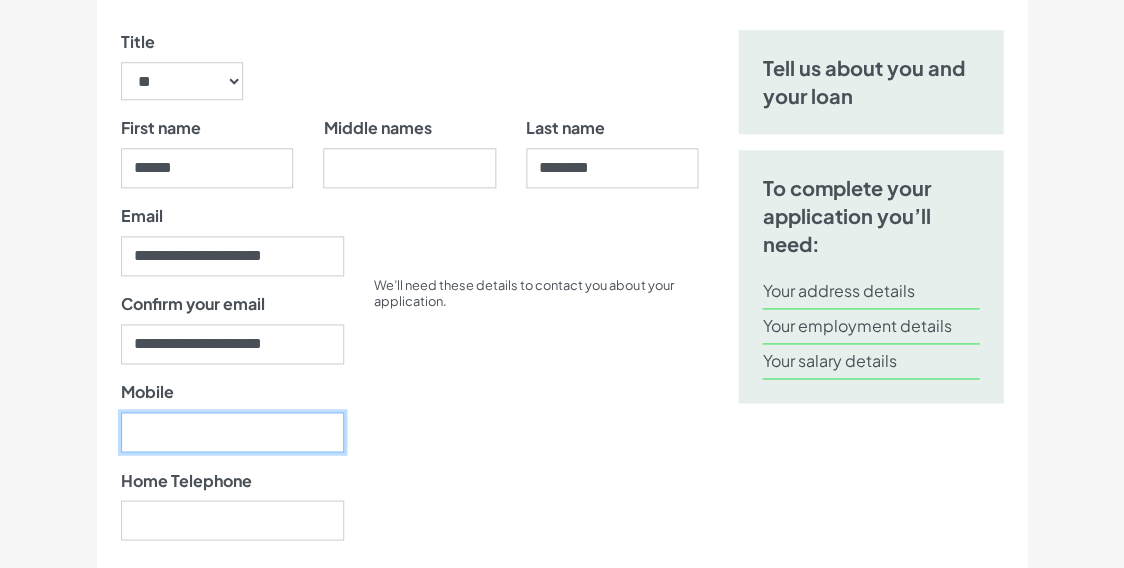 click on "Mobile" at bounding box center [232, 432] 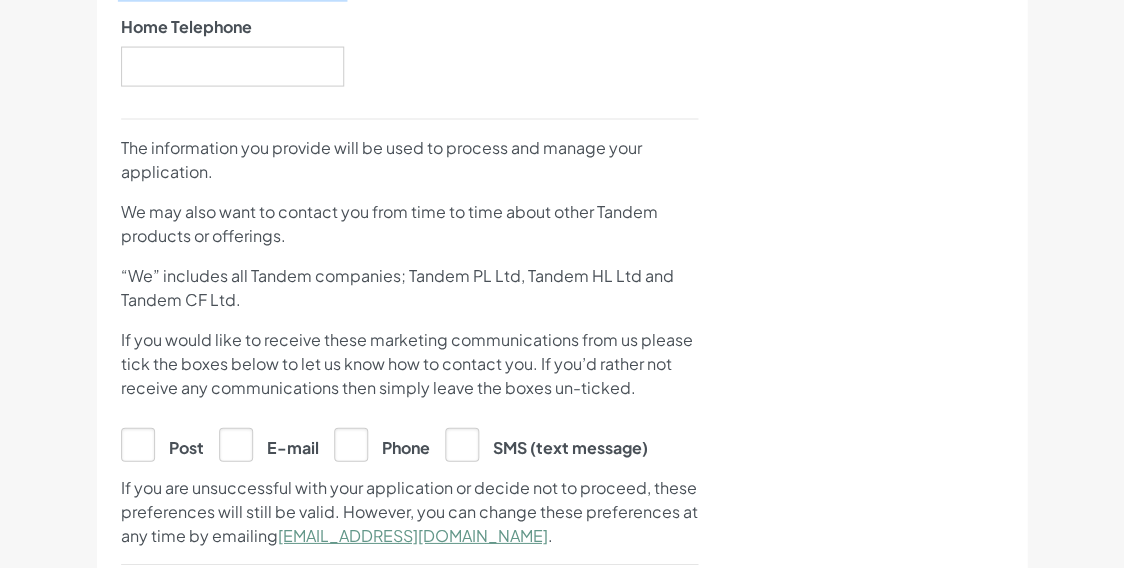 scroll, scrollTop: 891, scrollLeft: 0, axis: vertical 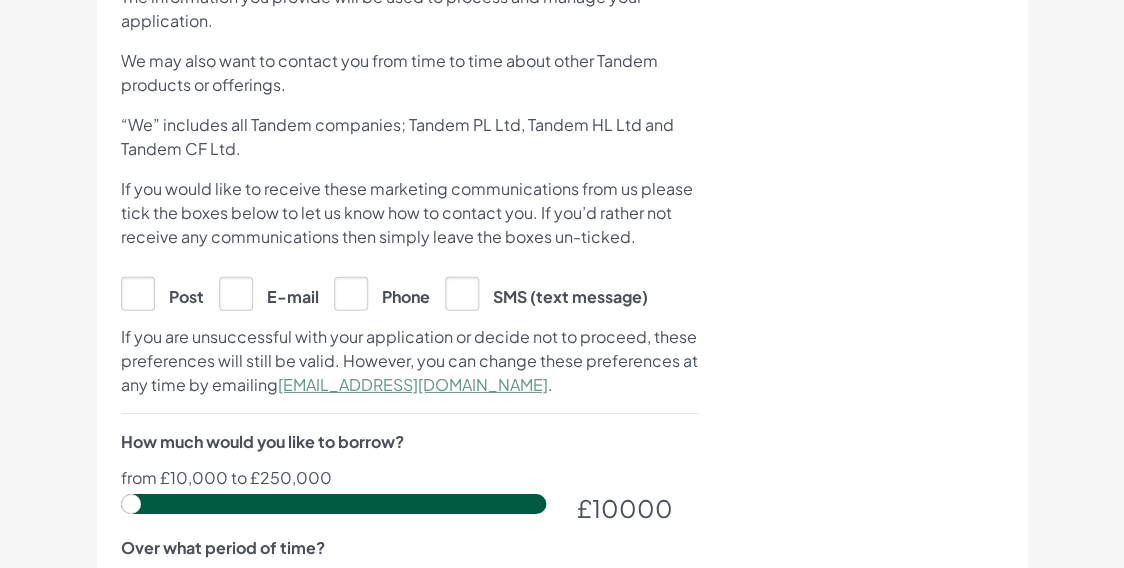 type on "07453306153" 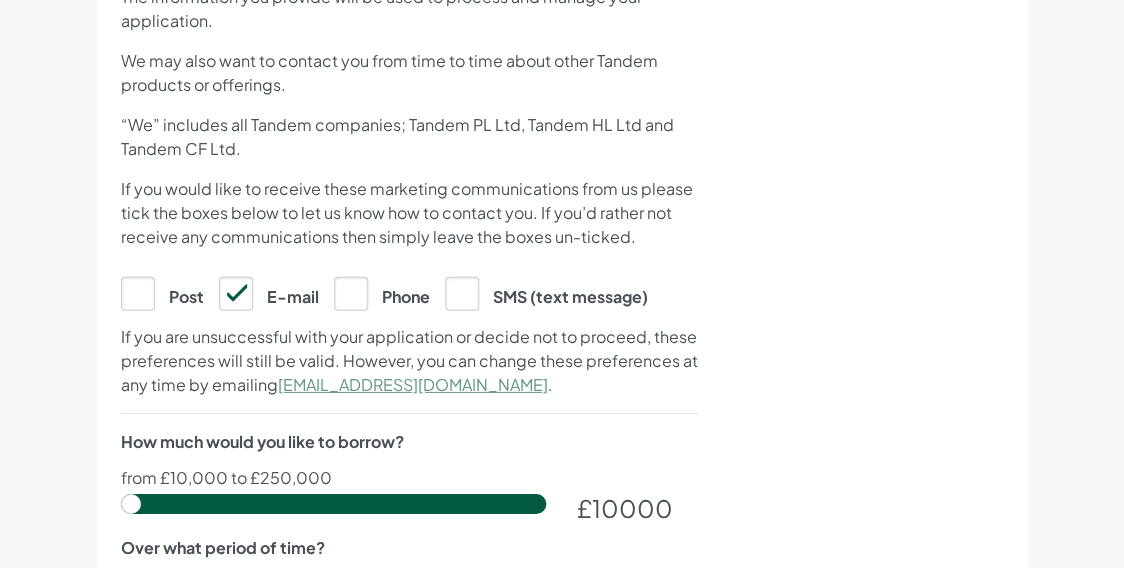 scroll, scrollTop: 1010, scrollLeft: 0, axis: vertical 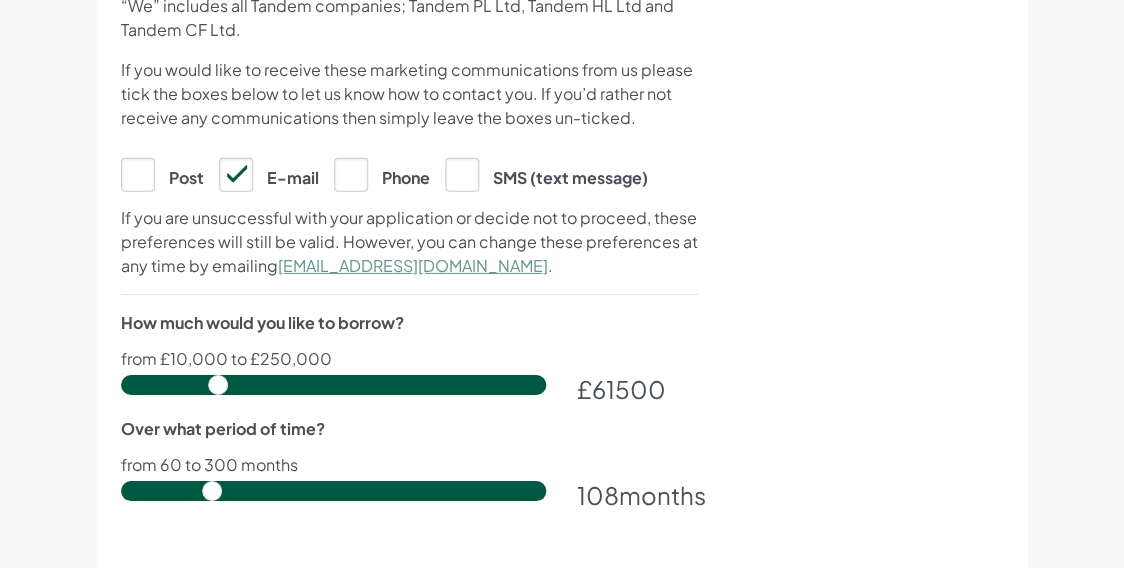 drag, startPoint x: 136, startPoint y: 375, endPoint x: 217, endPoint y: 384, distance: 81.49847 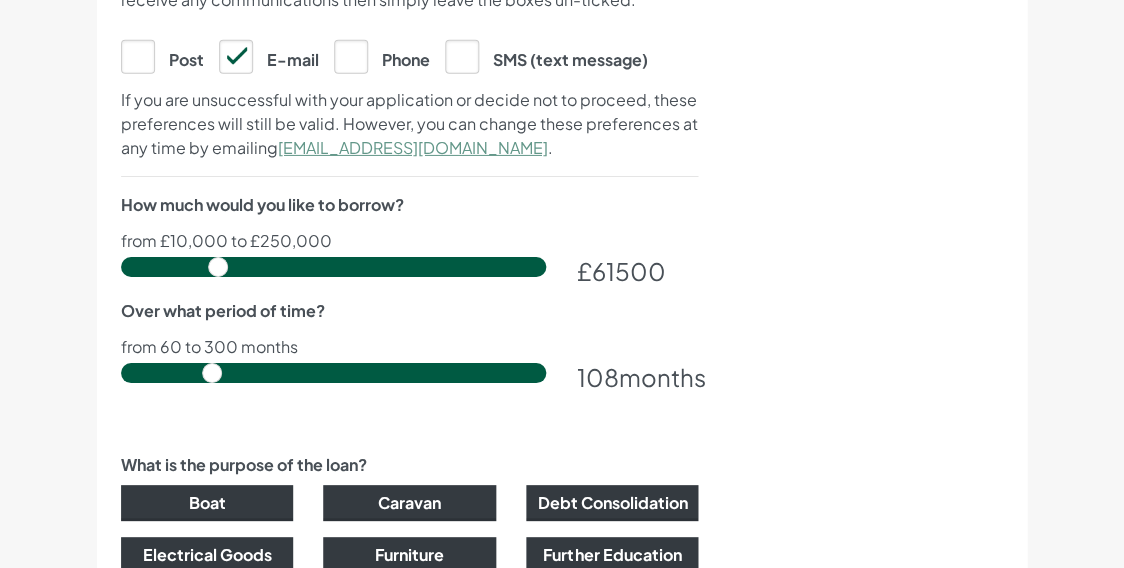 drag, startPoint x: 215, startPoint y: 372, endPoint x: 205, endPoint y: 375, distance: 10.440307 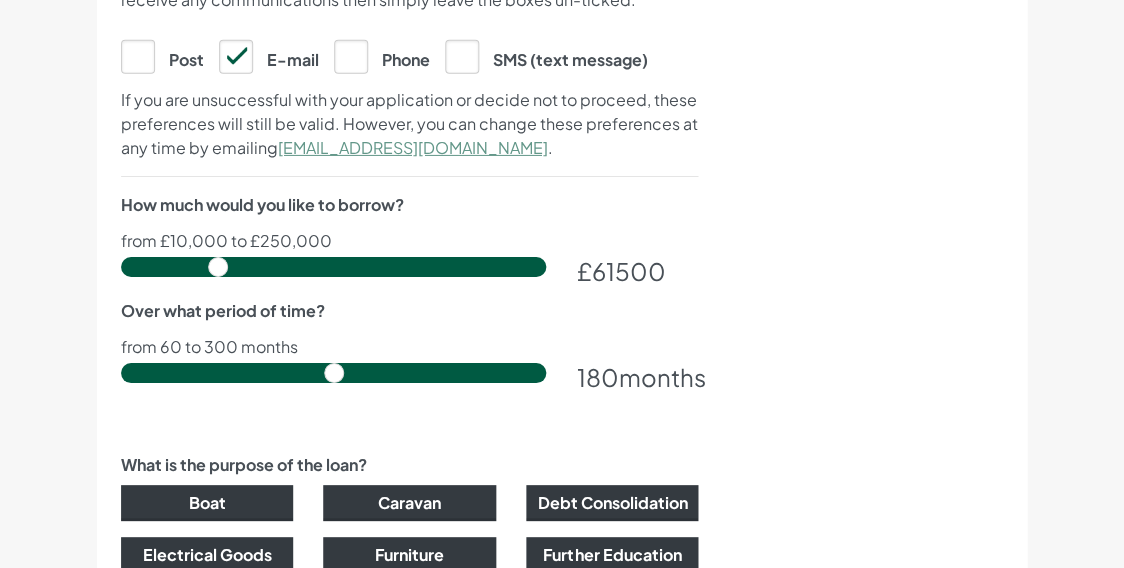 drag, startPoint x: 208, startPoint y: 370, endPoint x: 339, endPoint y: 366, distance: 131.06105 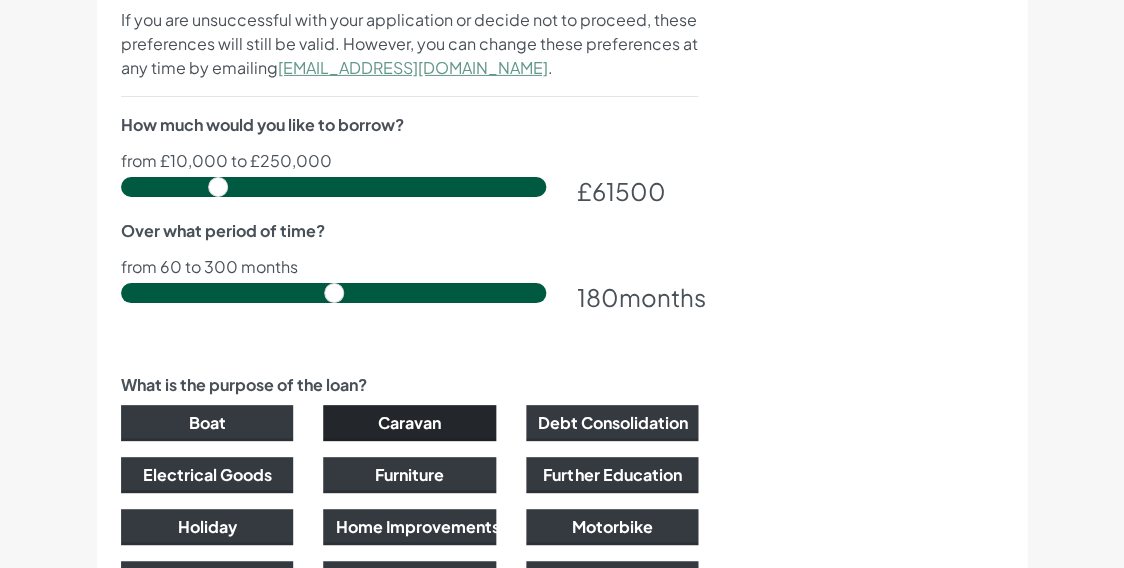 scroll, scrollTop: 1224, scrollLeft: 0, axis: vertical 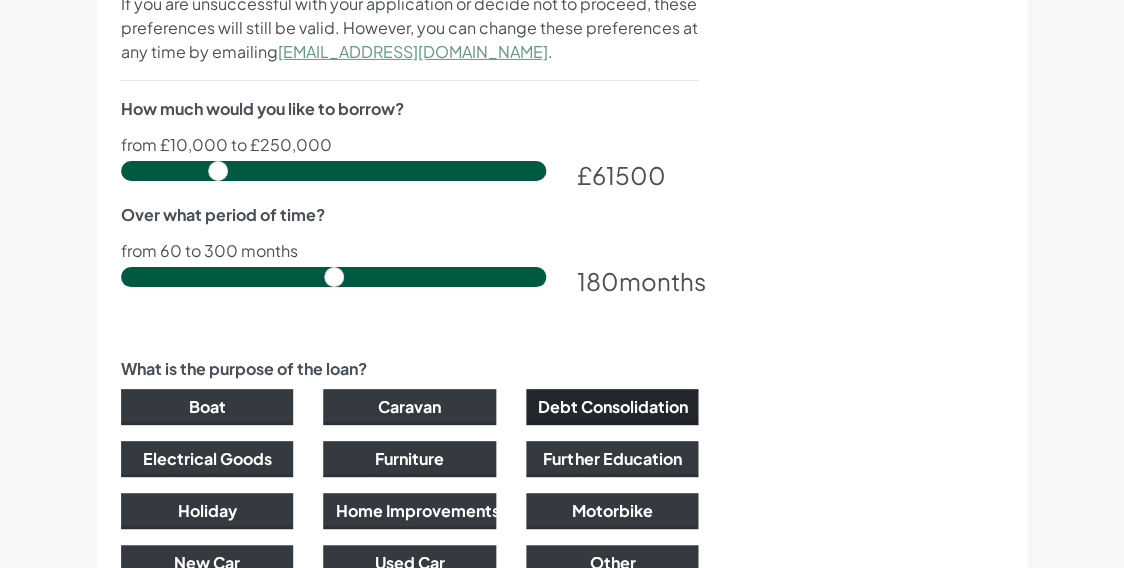 click on "Debt Consolidation" at bounding box center (612, 407) 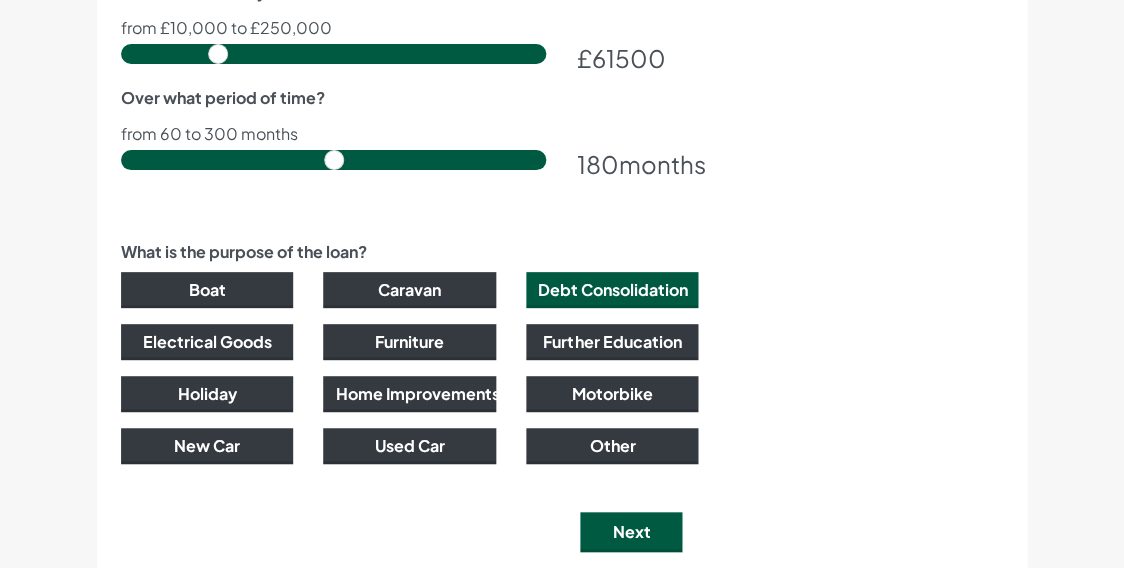 scroll, scrollTop: 1344, scrollLeft: 0, axis: vertical 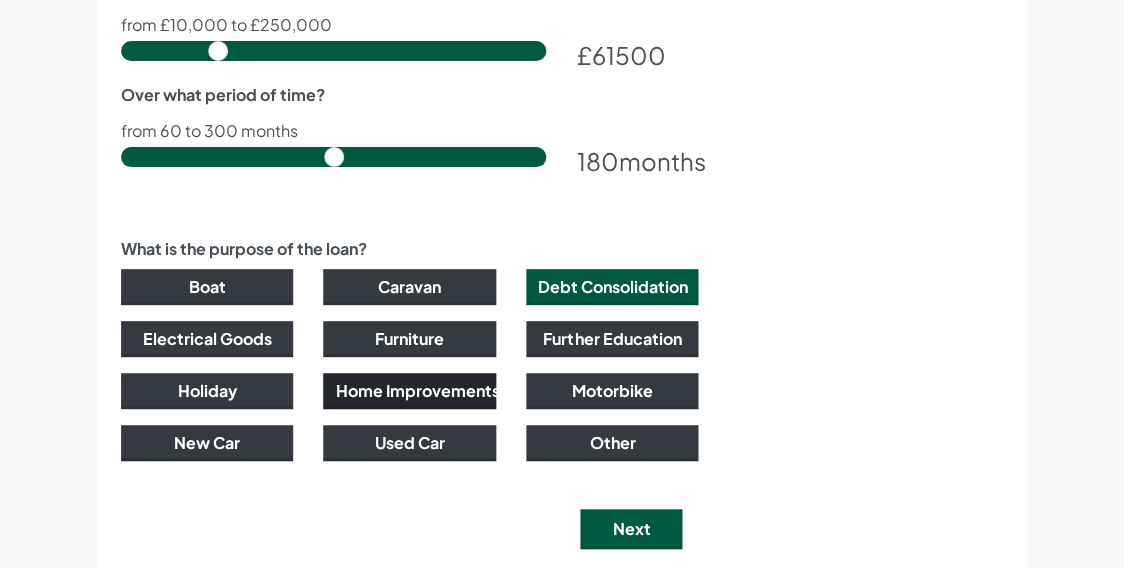 click on "Home Improvements" at bounding box center [409, 391] 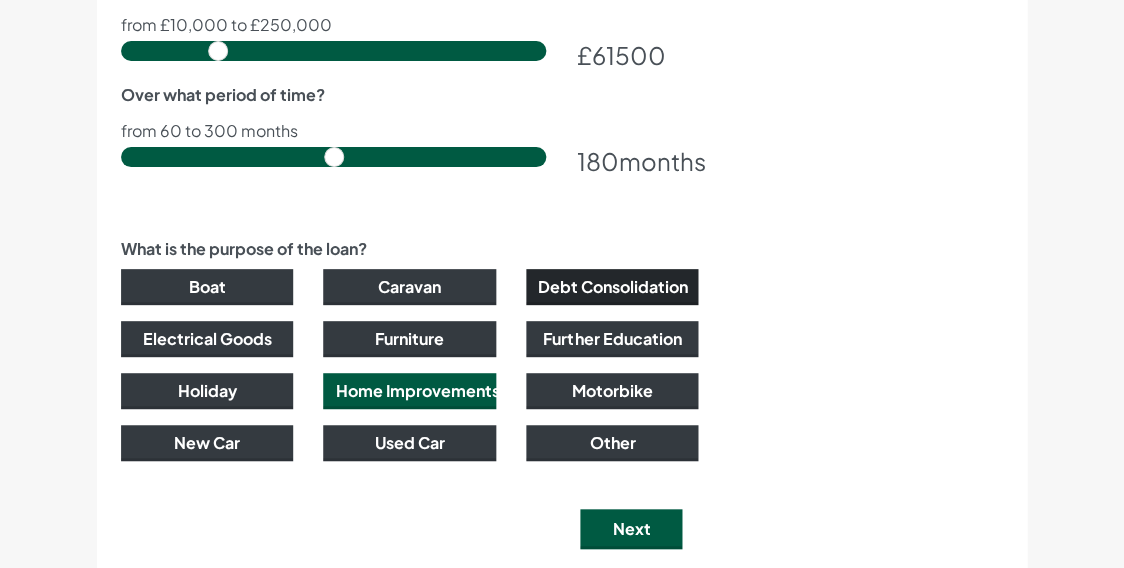 click on "Debt Consolidation" at bounding box center (612, 287) 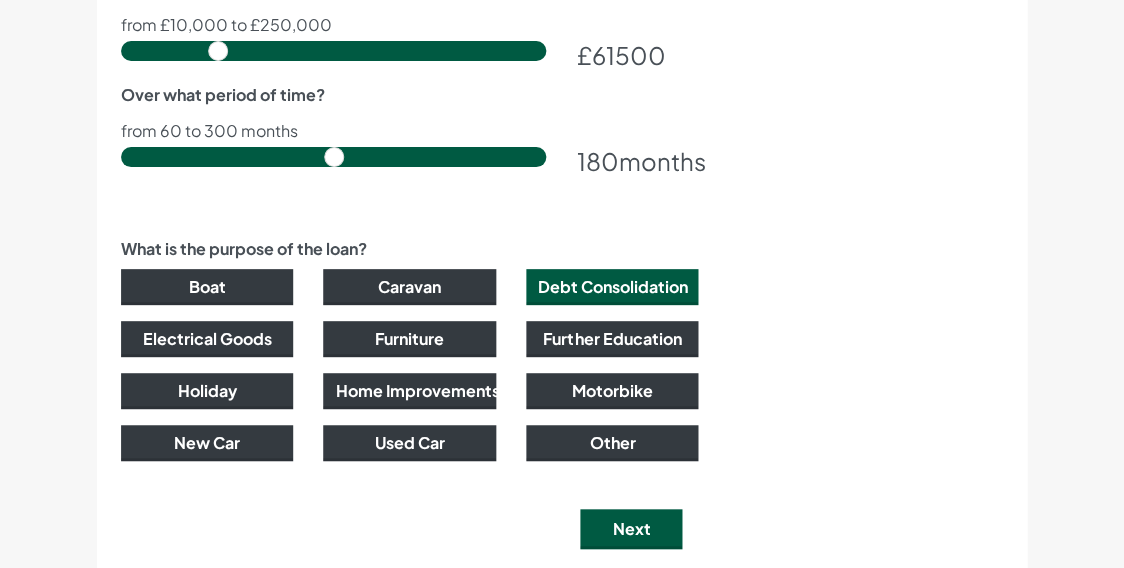 click on "Next" at bounding box center [631, 529] 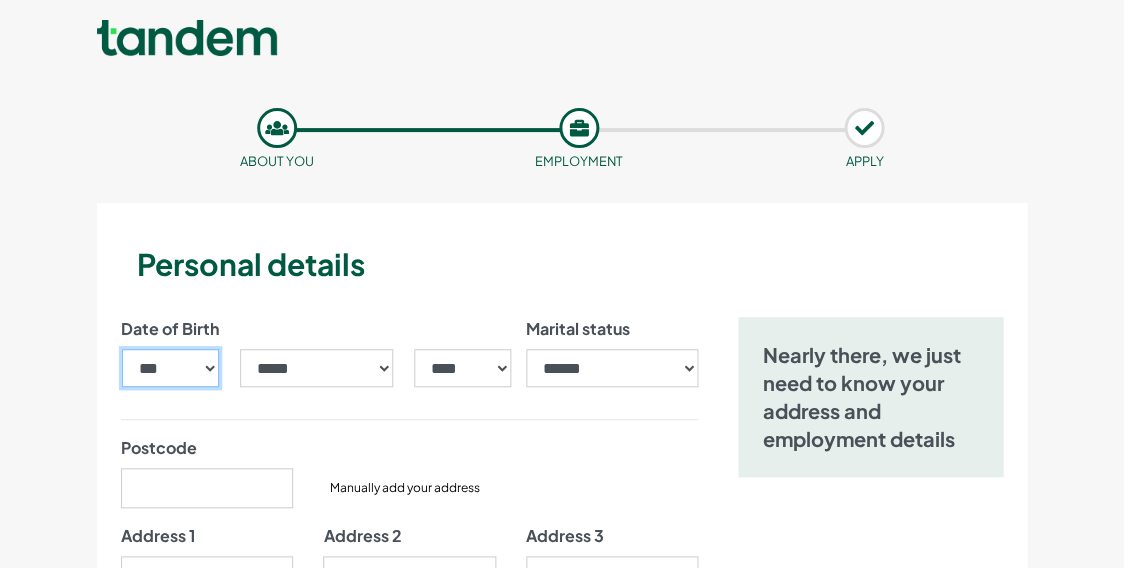 select on "**" 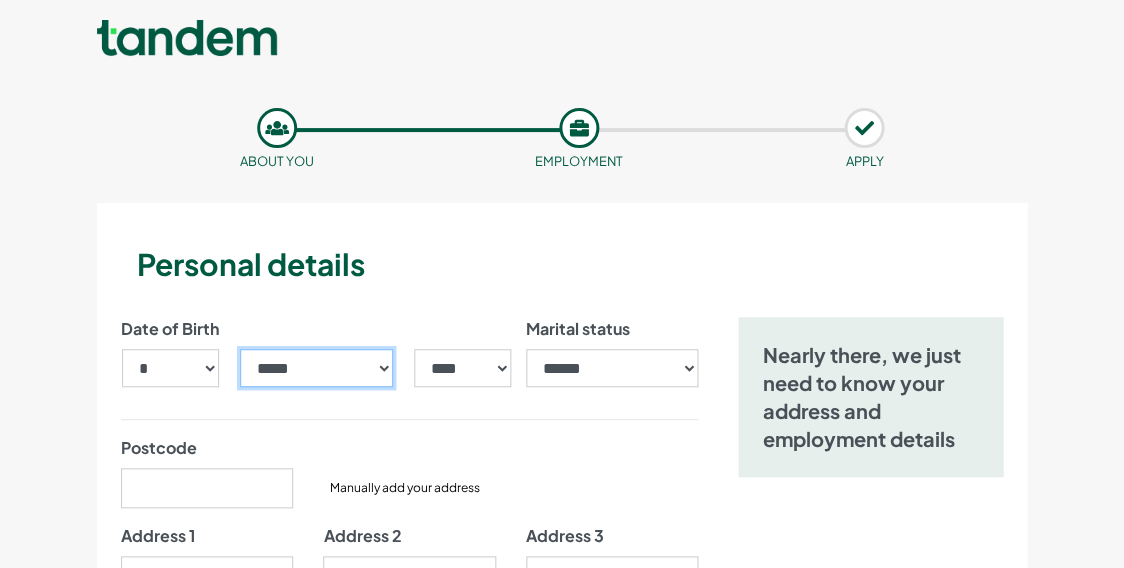select on "**" 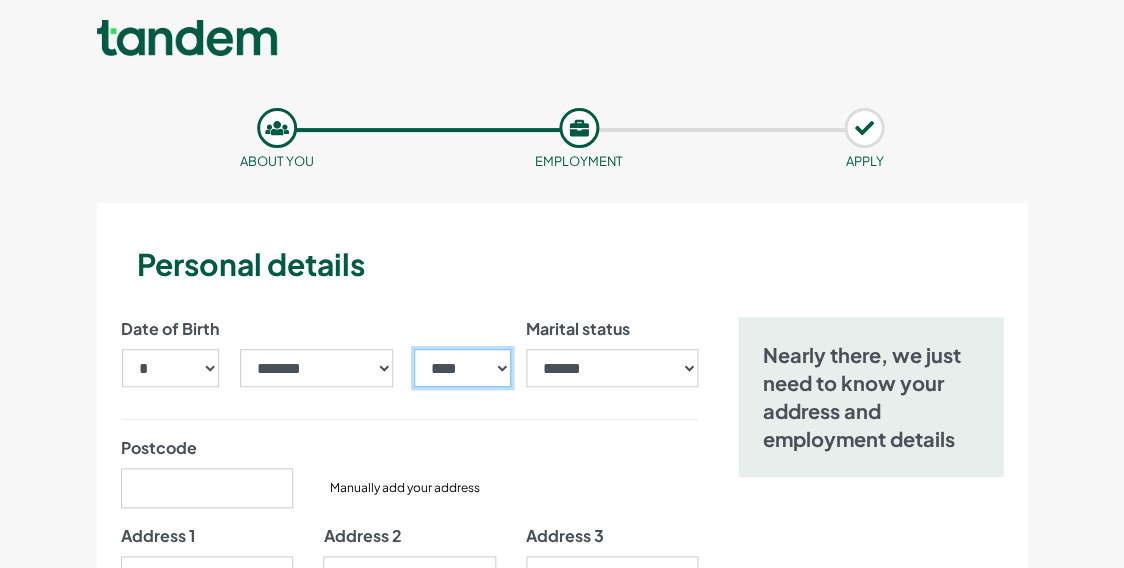 select on "****" 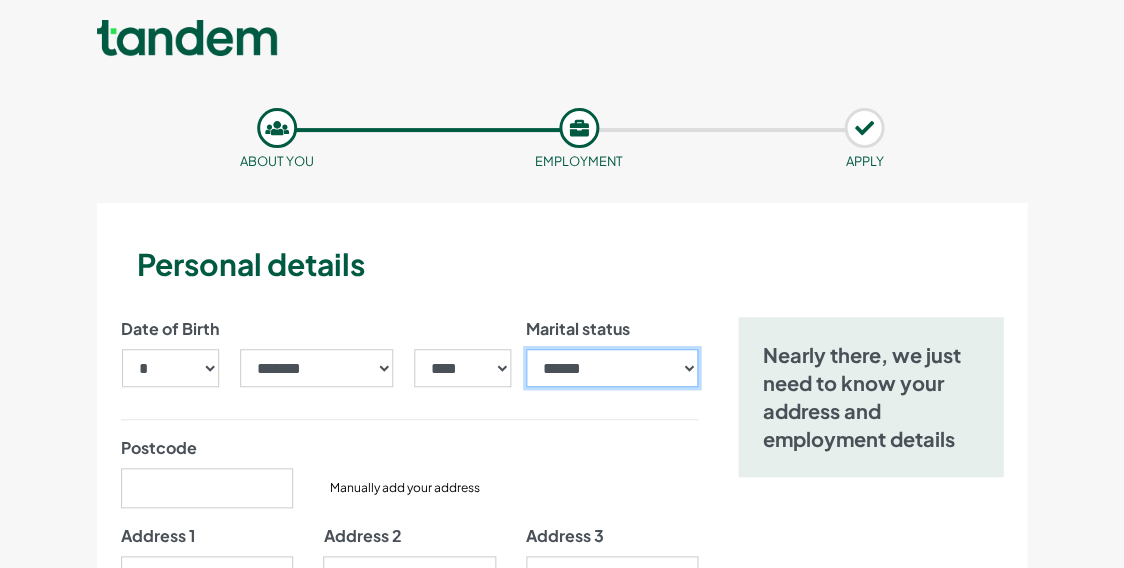 select on "*******" 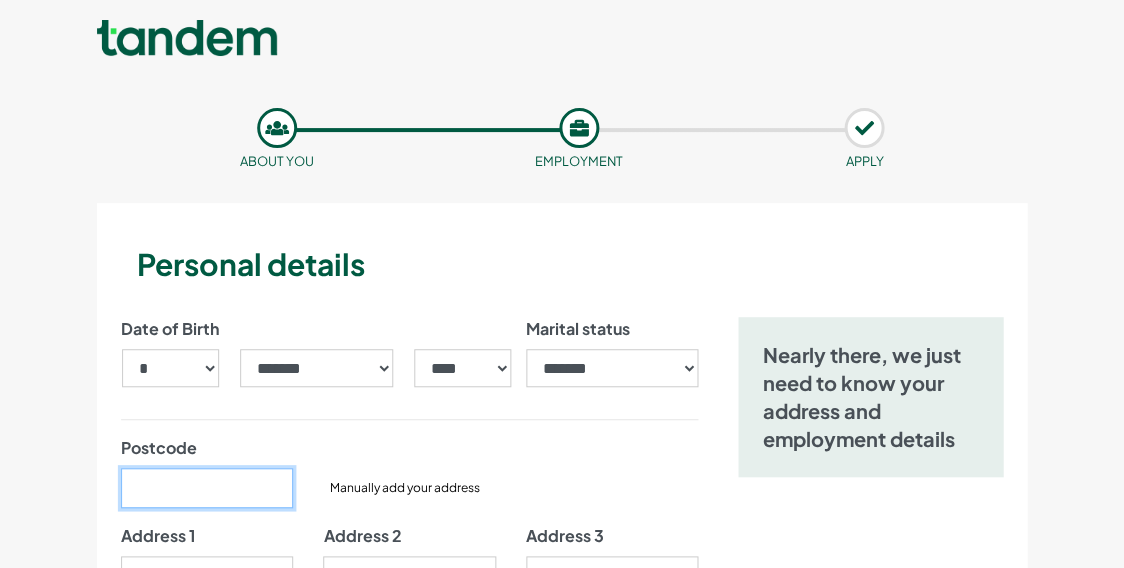 type on "********" 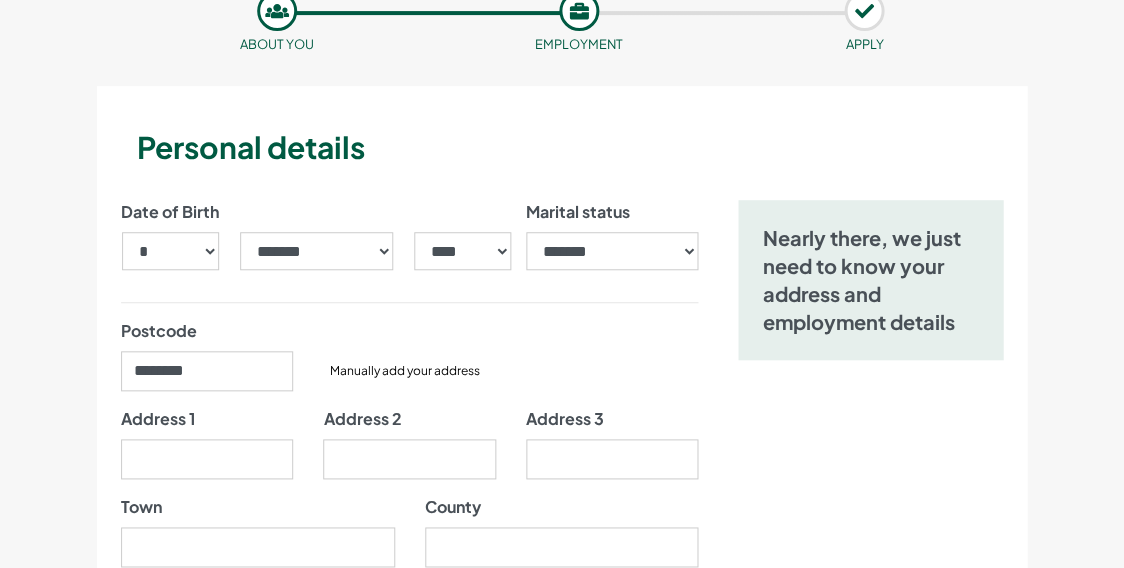 scroll, scrollTop: 236, scrollLeft: 0, axis: vertical 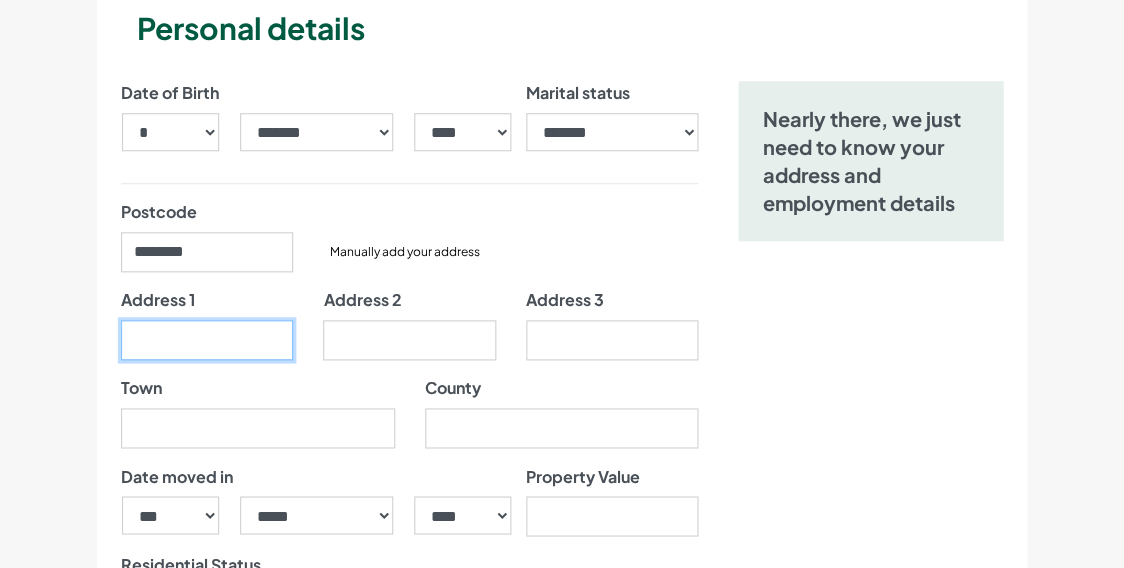 type on "**********" 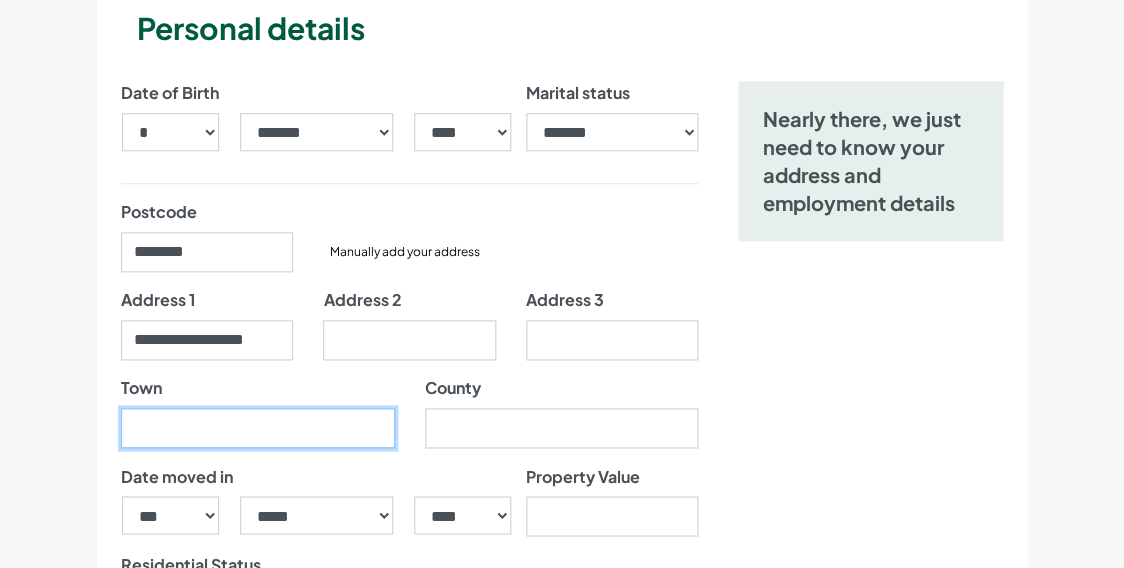 click on "Town" at bounding box center [258, 428] 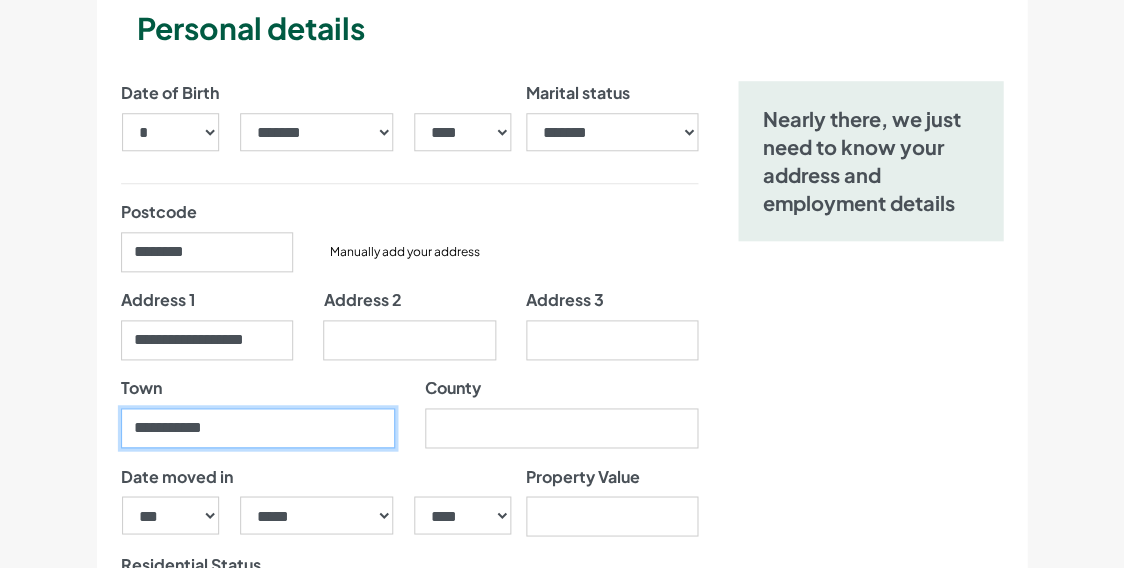 type on "**********" 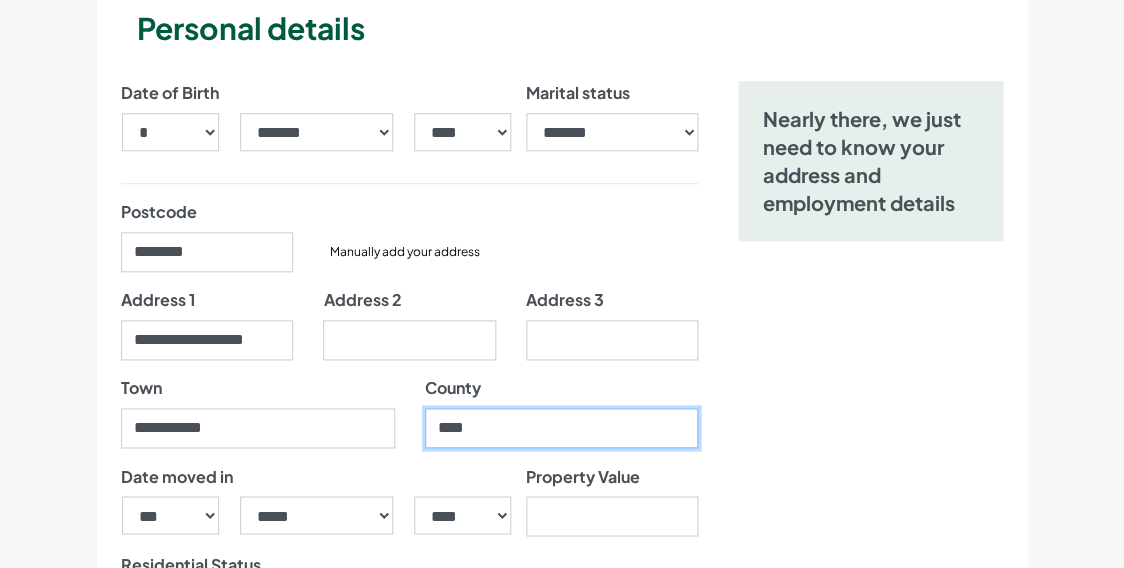 type on "****" 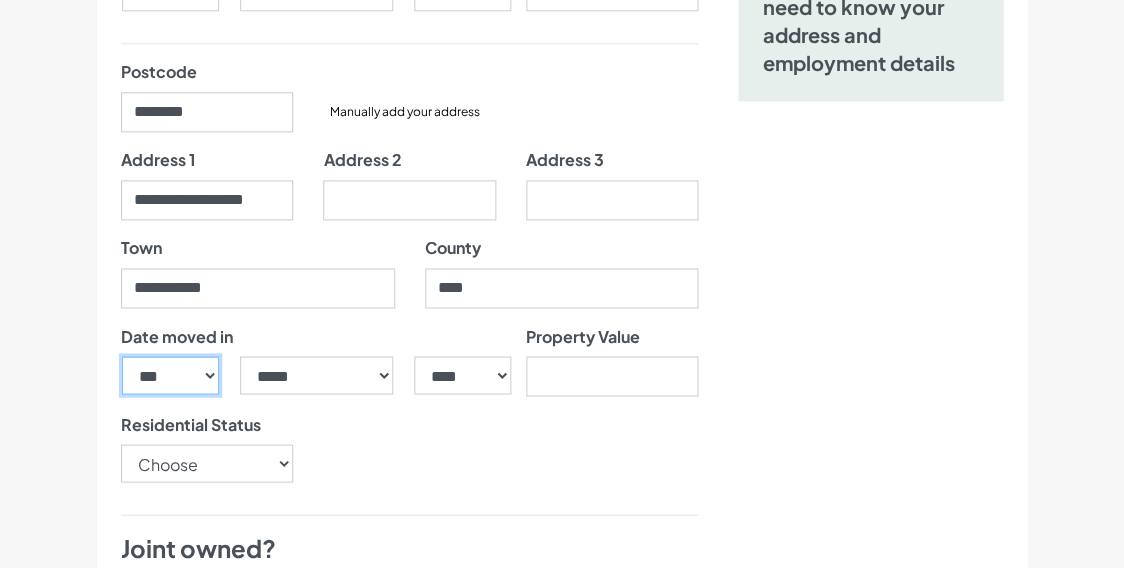scroll, scrollTop: 532, scrollLeft: 0, axis: vertical 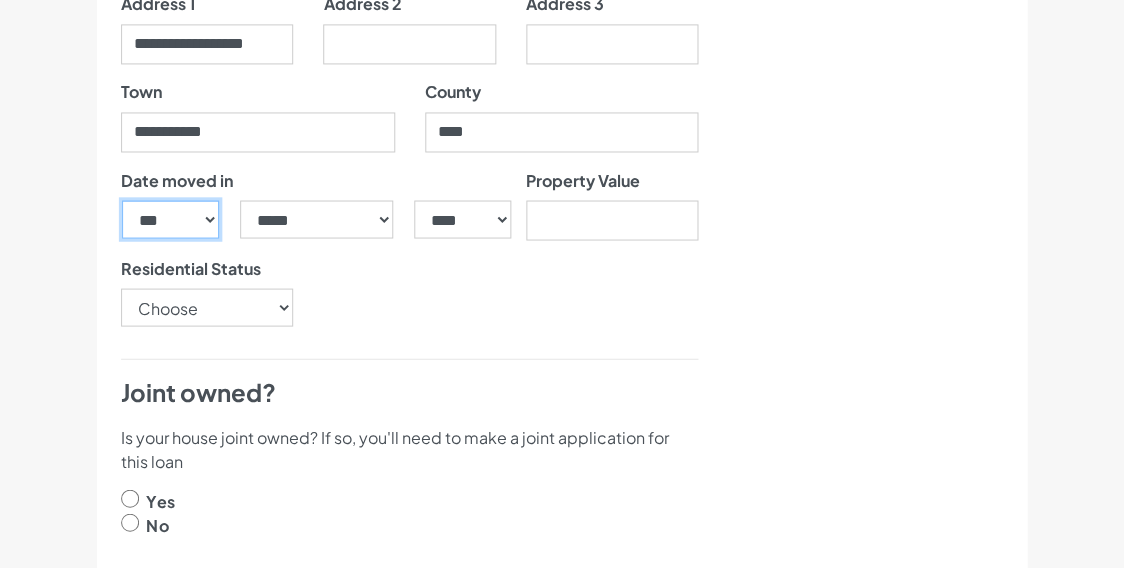 select on "**" 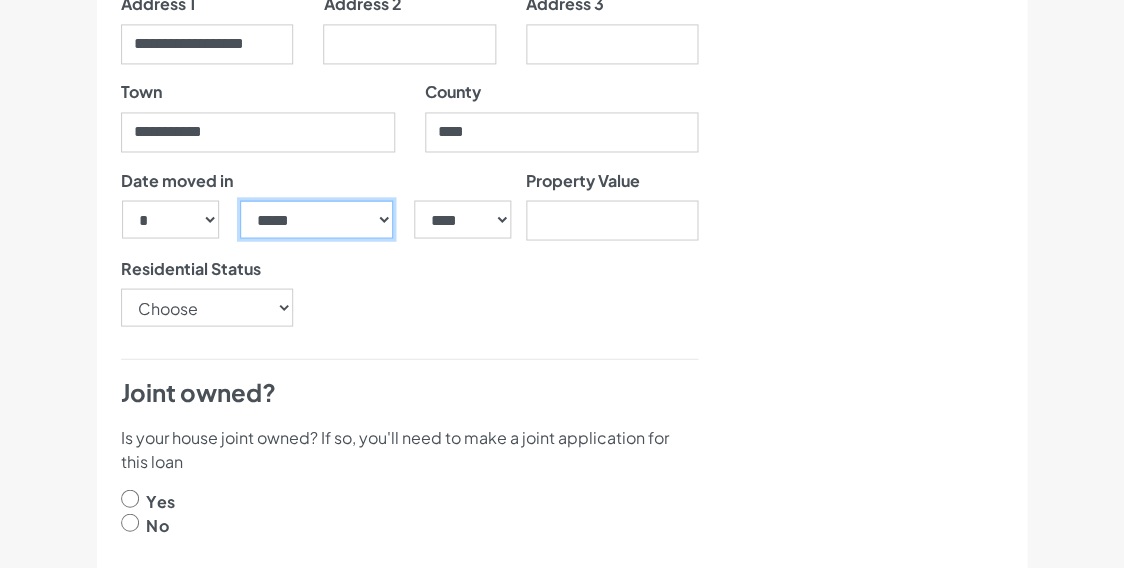 select on "**" 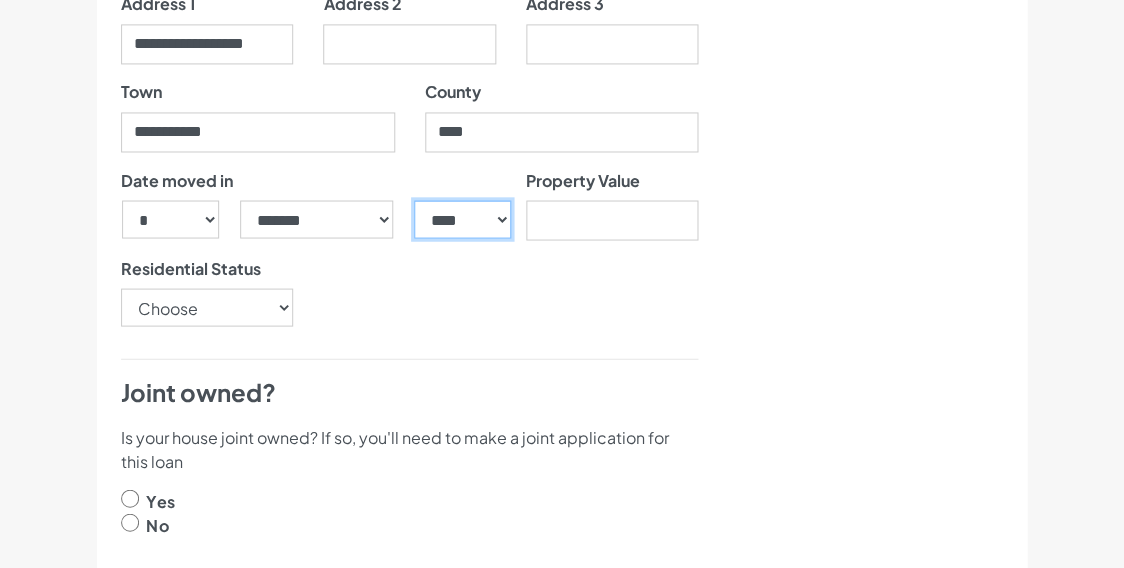 select on "****" 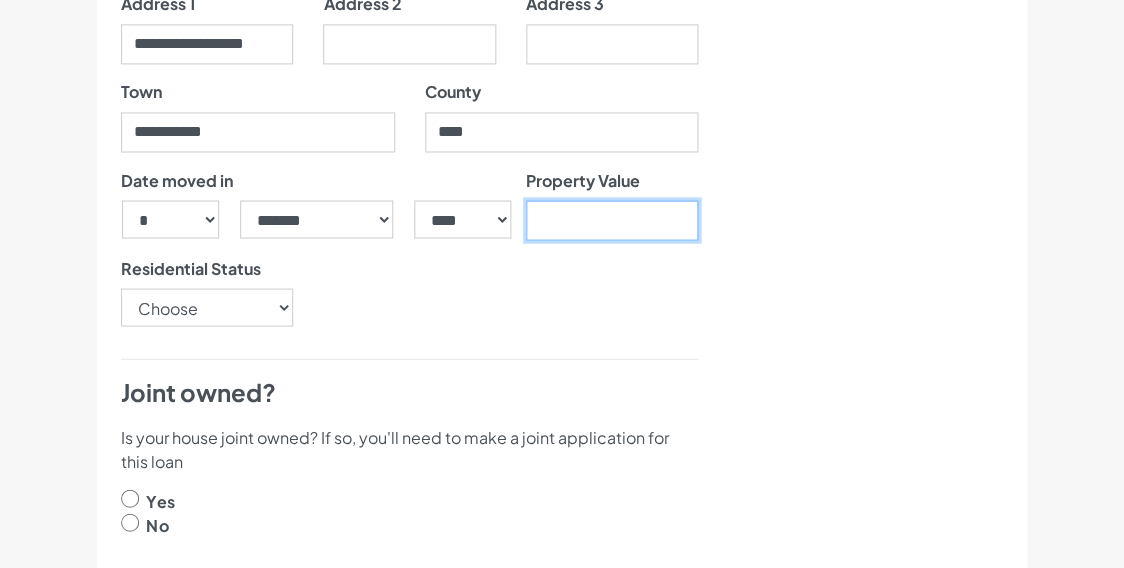 click on "Property Value" at bounding box center (612, 220) 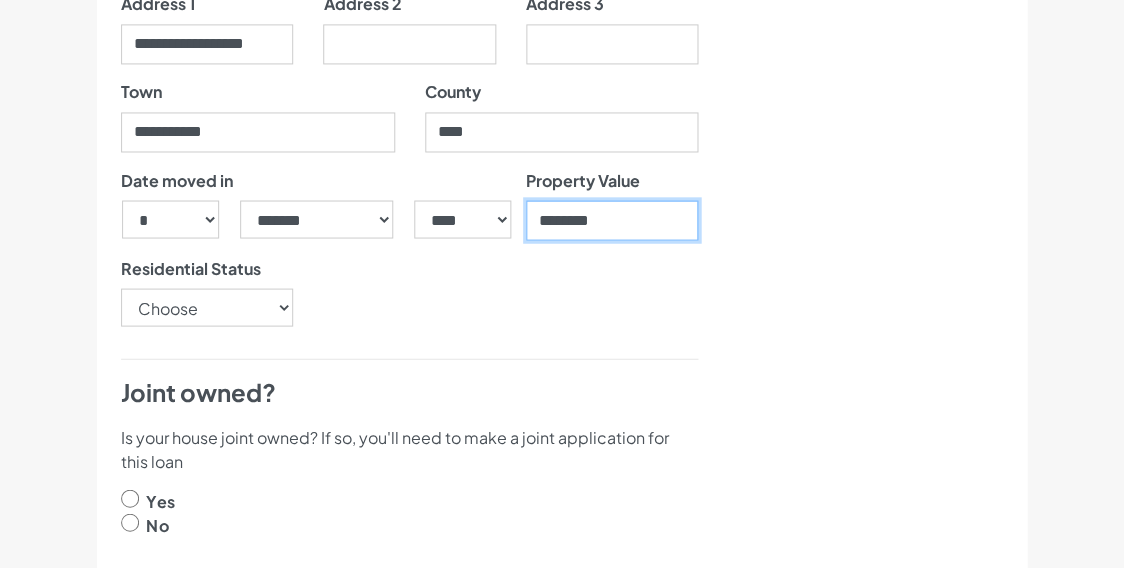 type on "********" 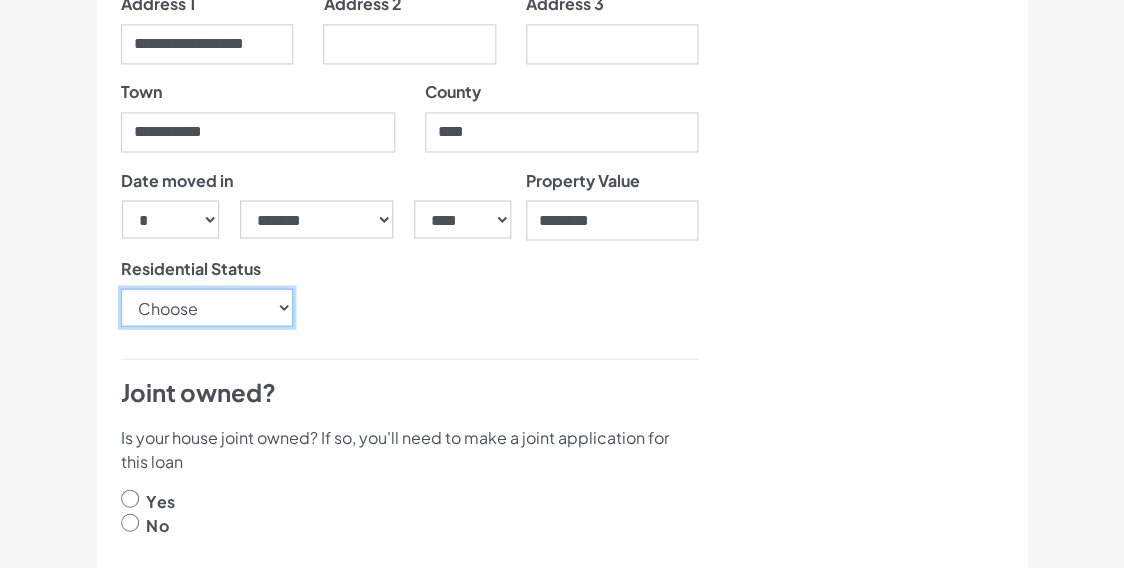 select on "OwnerOccupier" 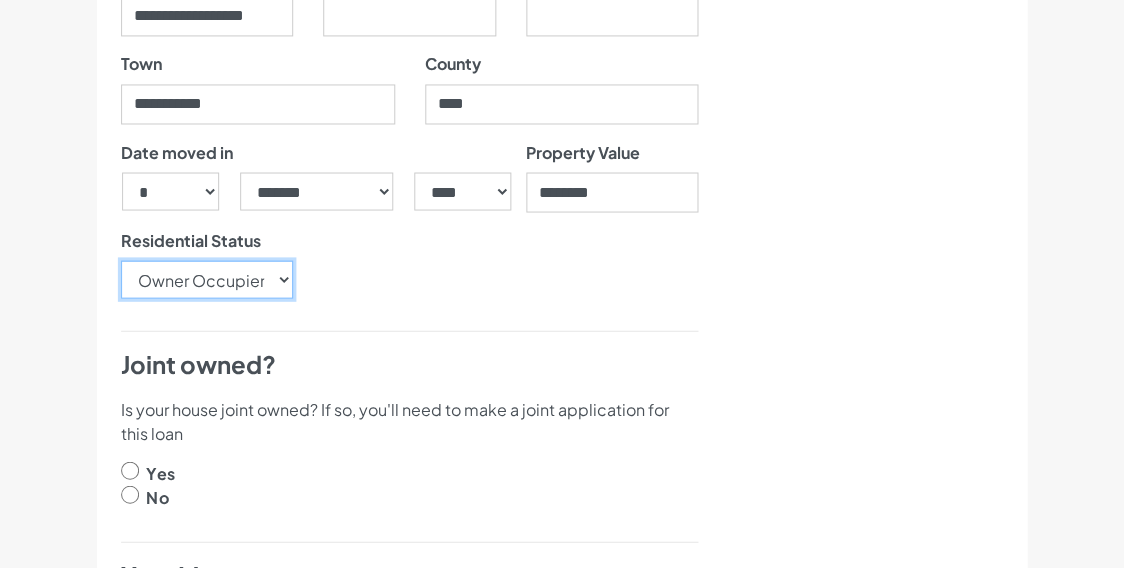 scroll, scrollTop: 759, scrollLeft: 0, axis: vertical 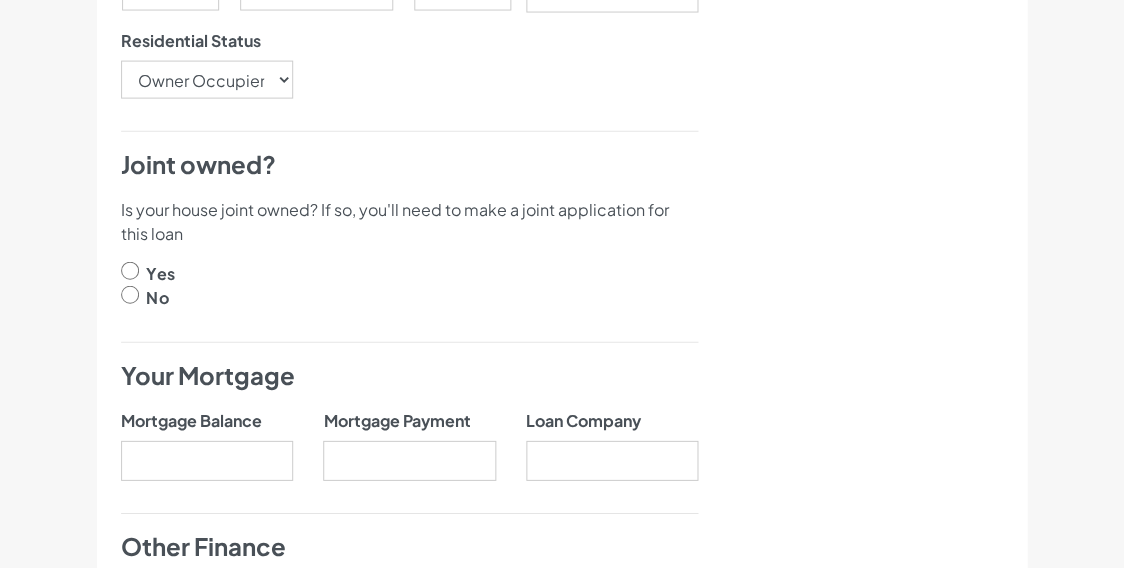 click at bounding box center (130, 271) 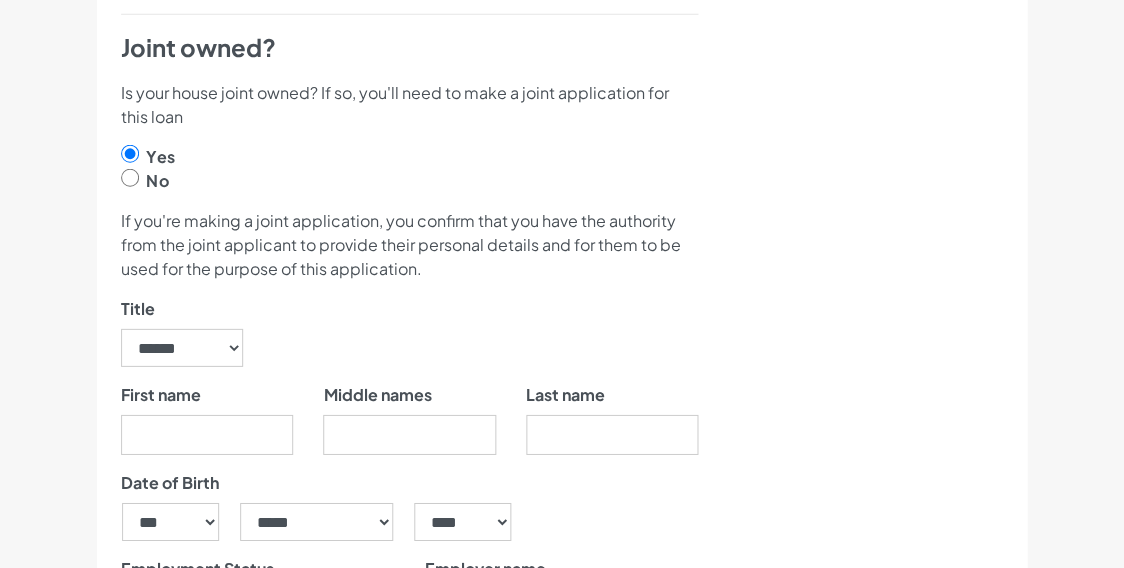 scroll, scrollTop: 991, scrollLeft: 0, axis: vertical 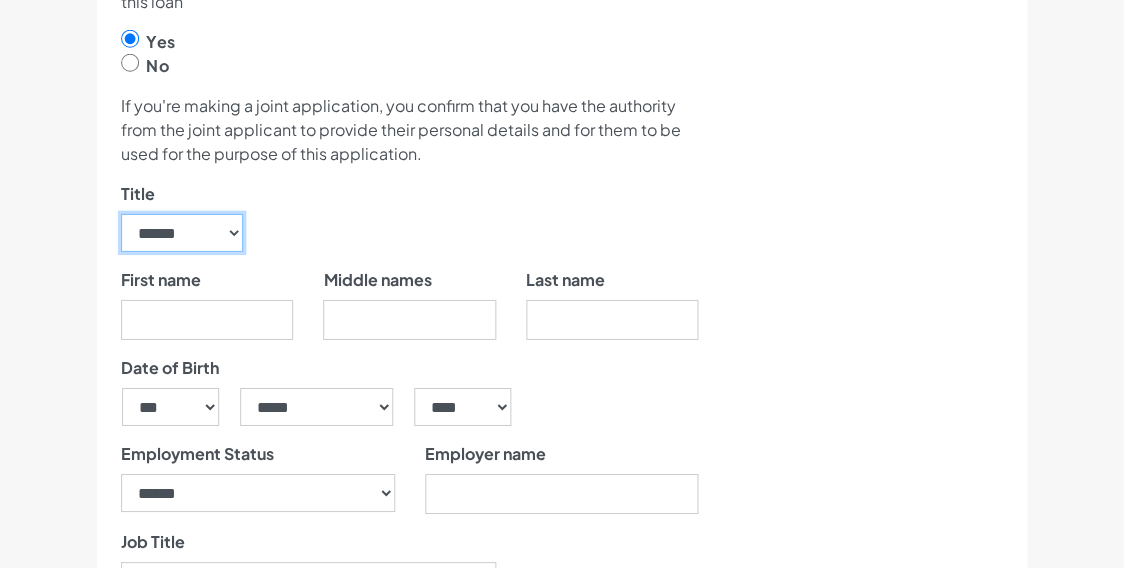 select on "***" 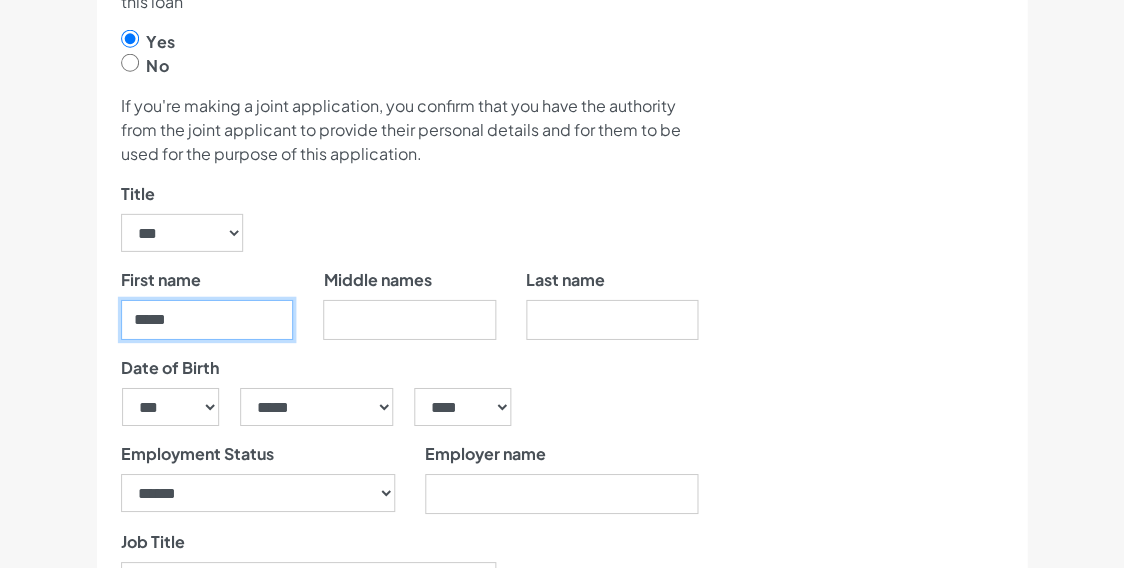 type on "*****" 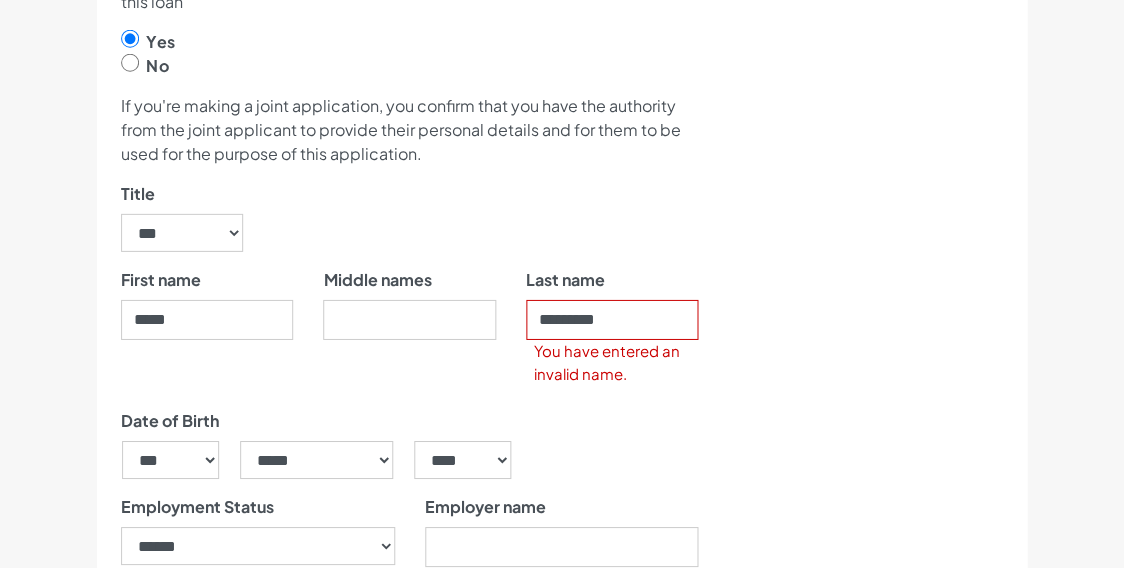 click on "*********" at bounding box center [612, 320] 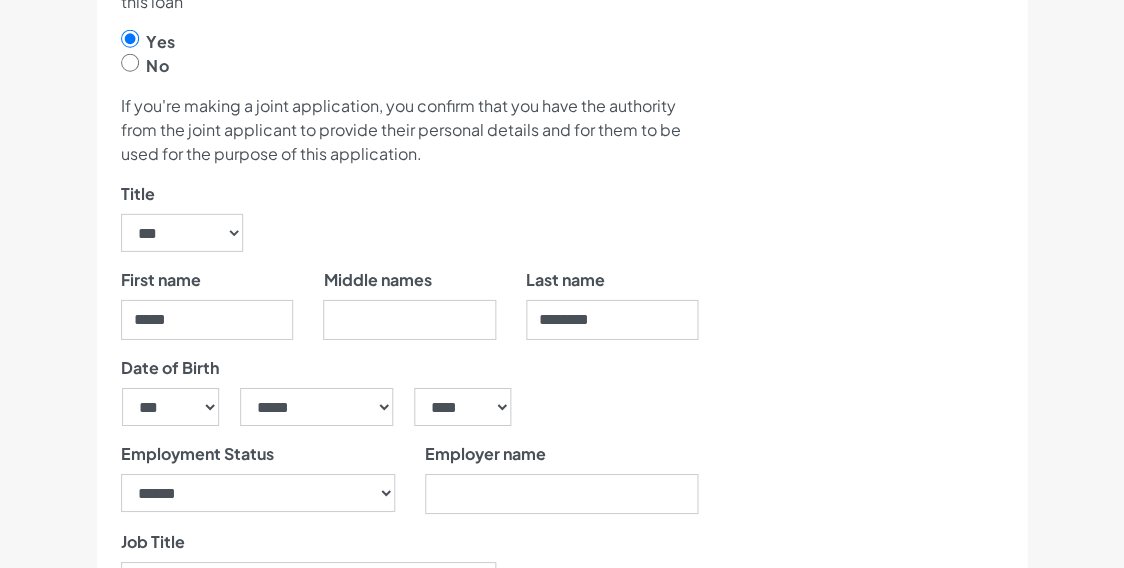 scroll, scrollTop: 1123, scrollLeft: 0, axis: vertical 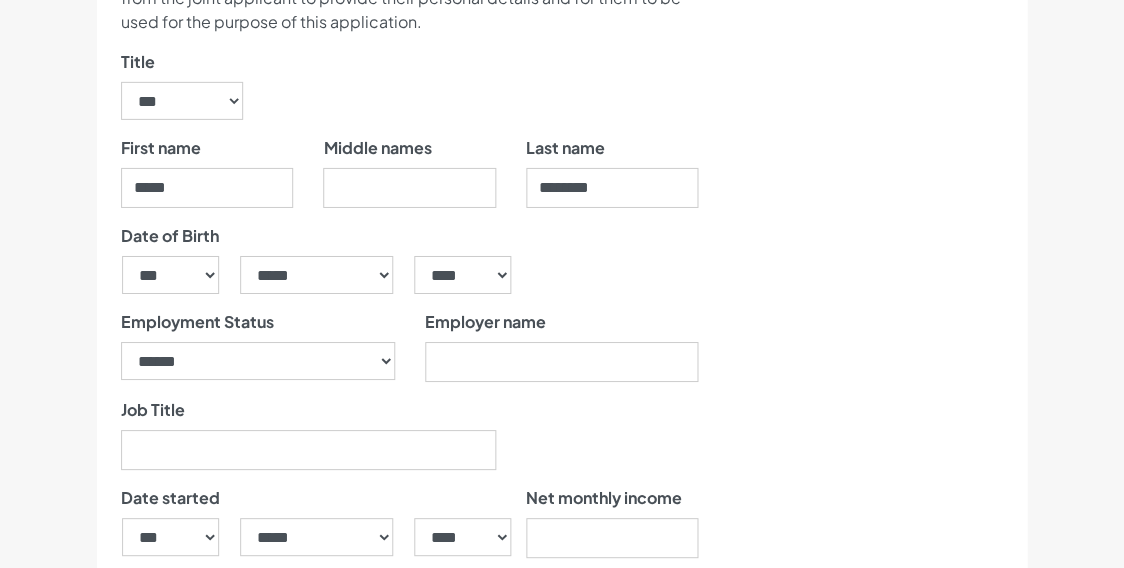 type on "********" 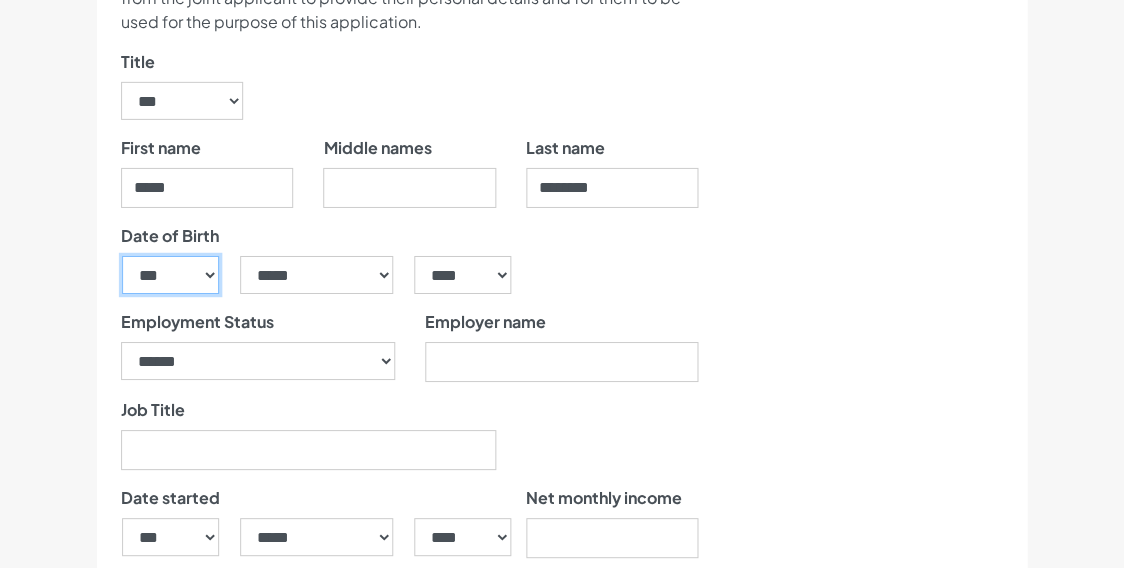 select on "**" 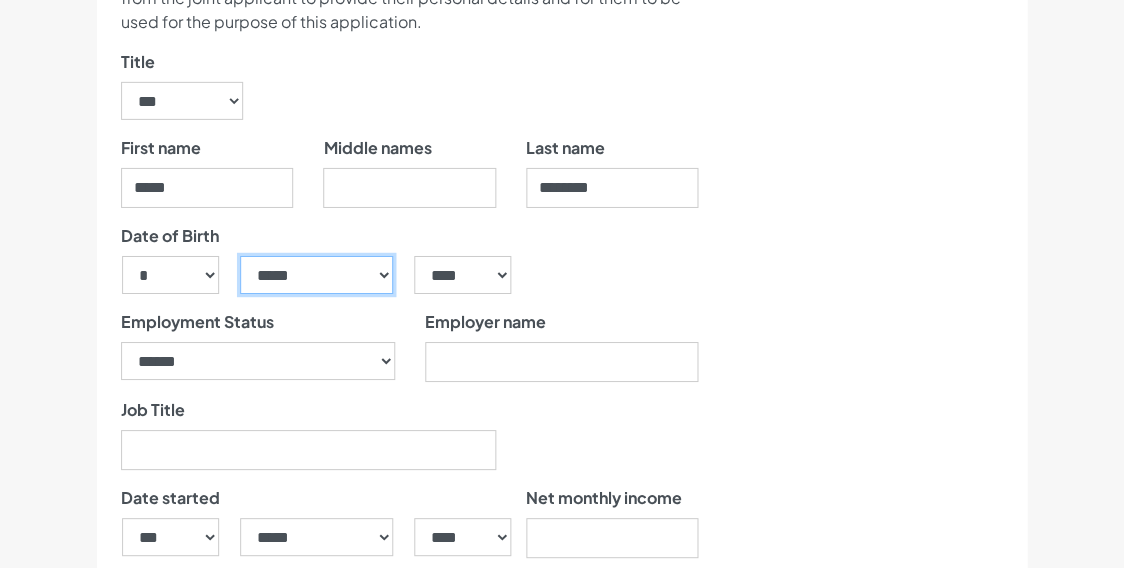 select on "**" 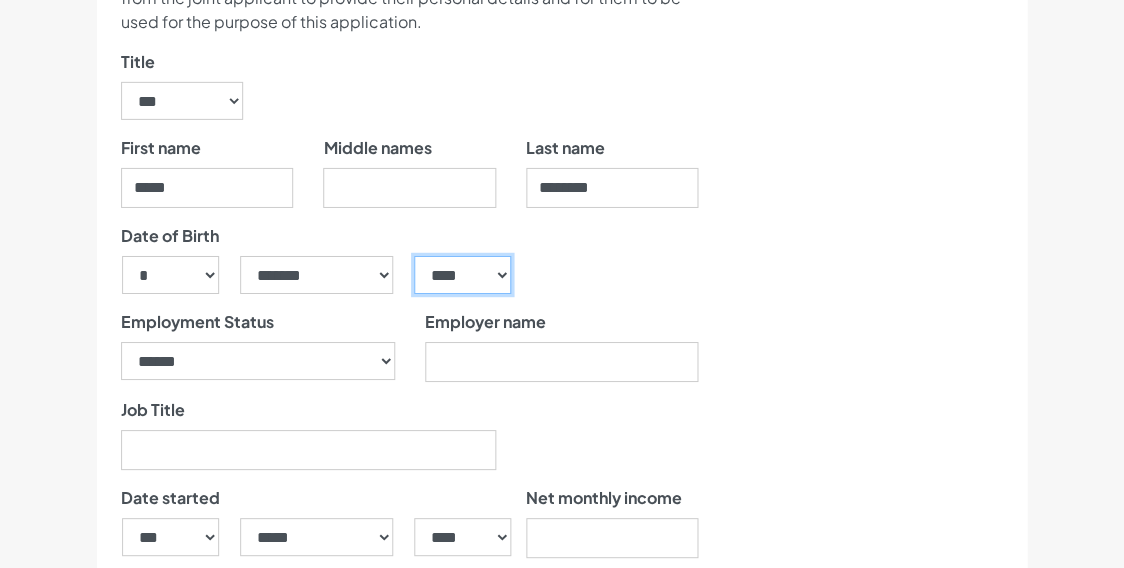 select on "****" 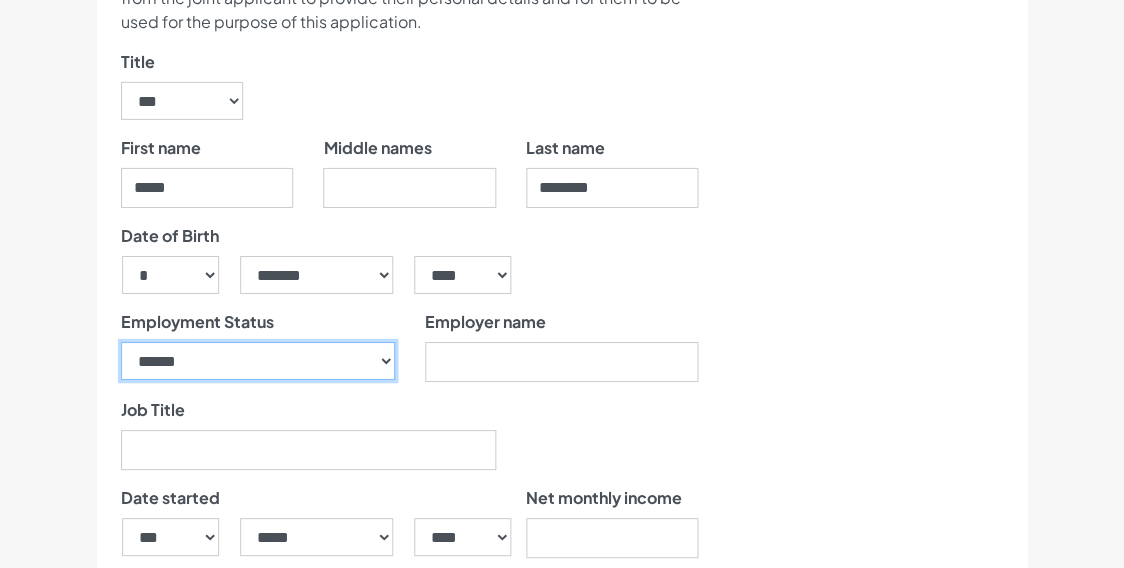 select on "********" 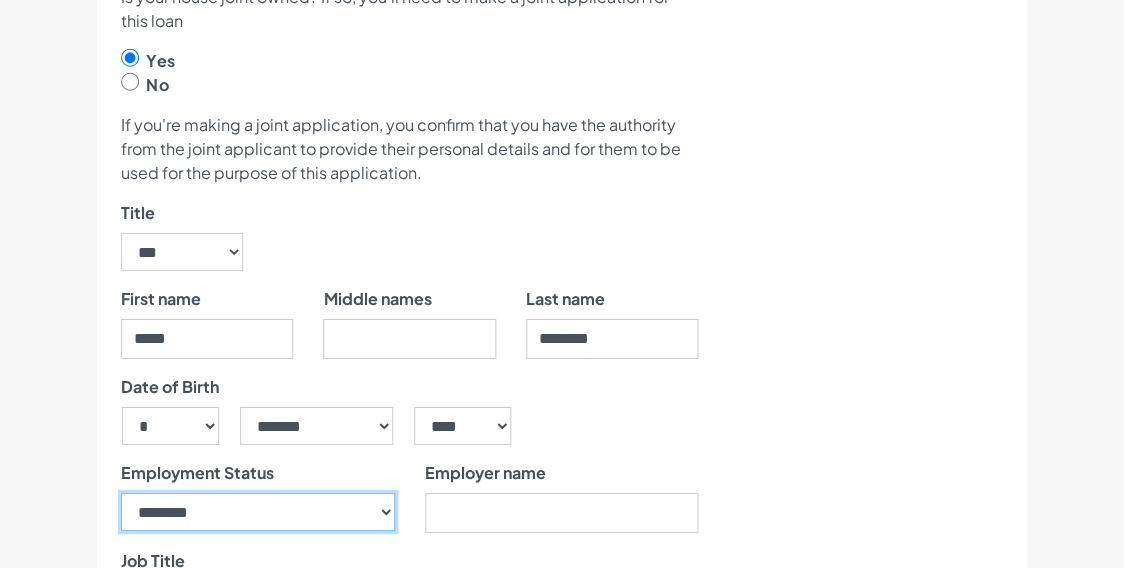 scroll, scrollTop: 1118, scrollLeft: 0, axis: vertical 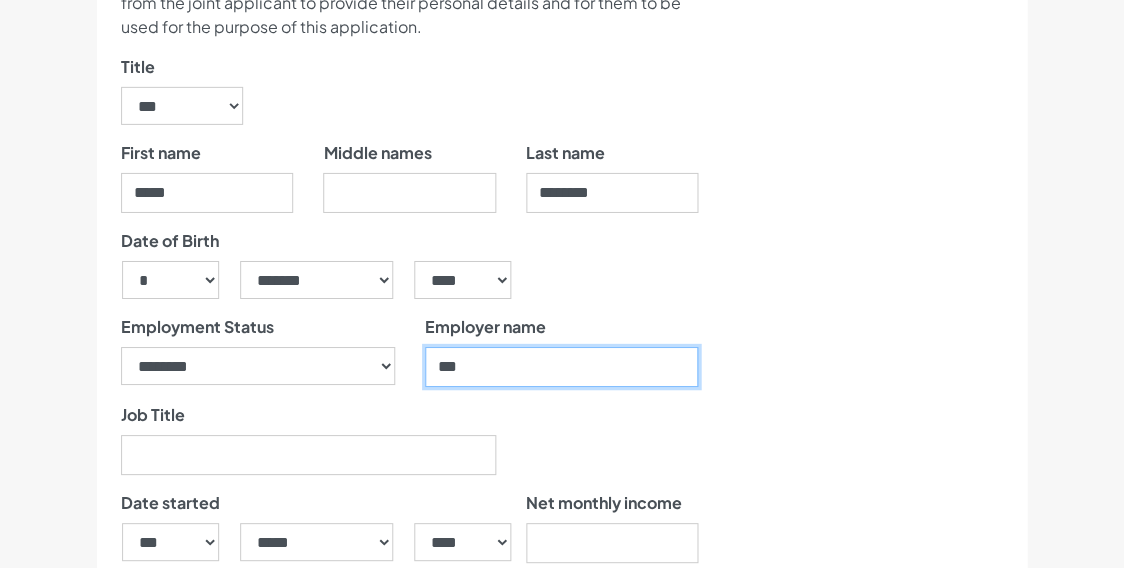 type on "***" 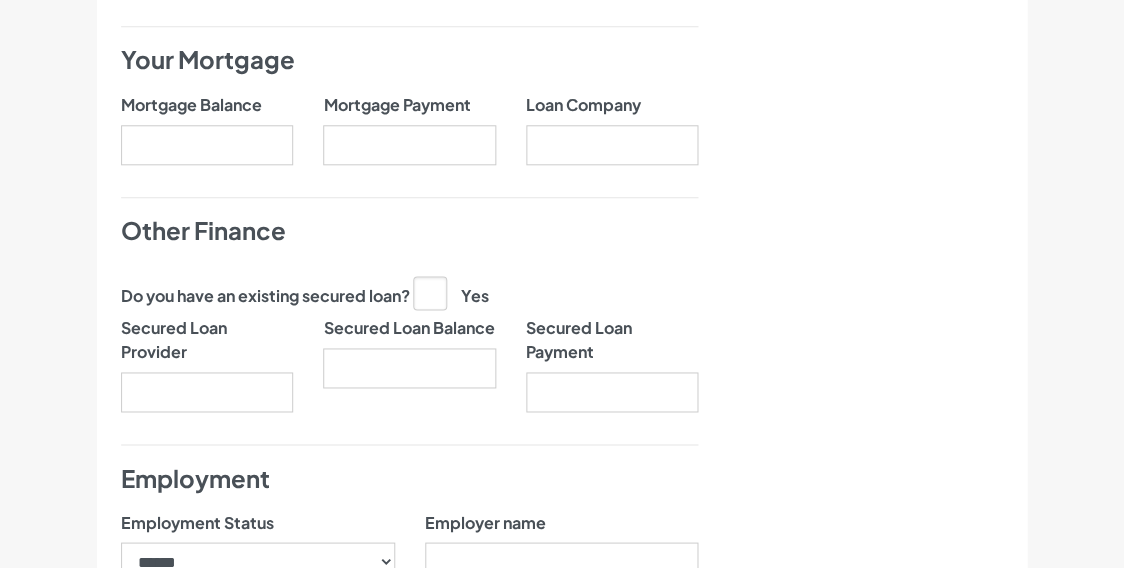 scroll, scrollTop: 1584, scrollLeft: 0, axis: vertical 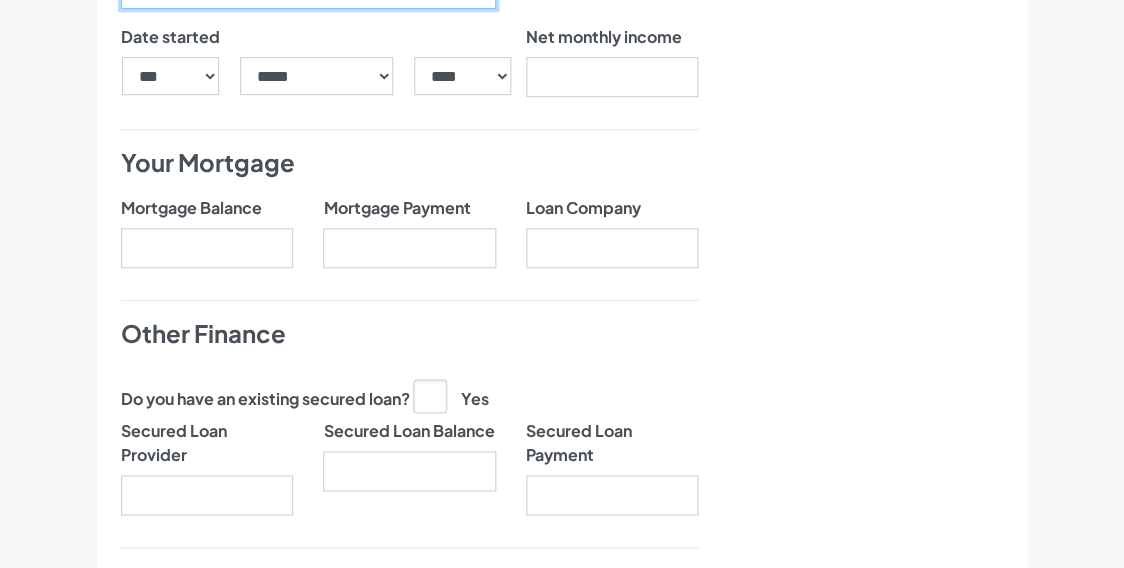 type on "*****" 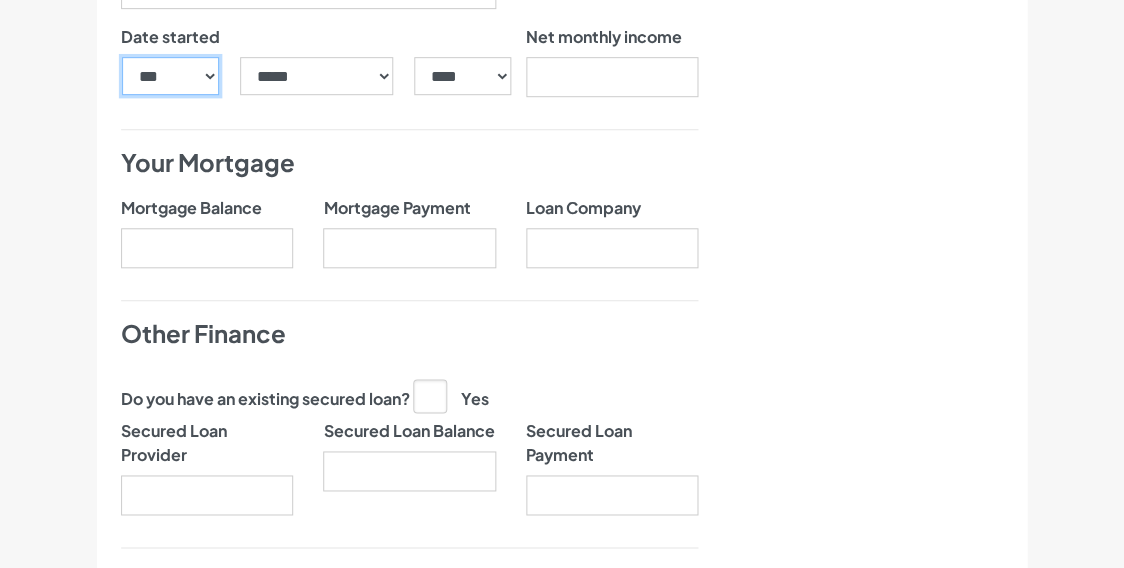 select on "**" 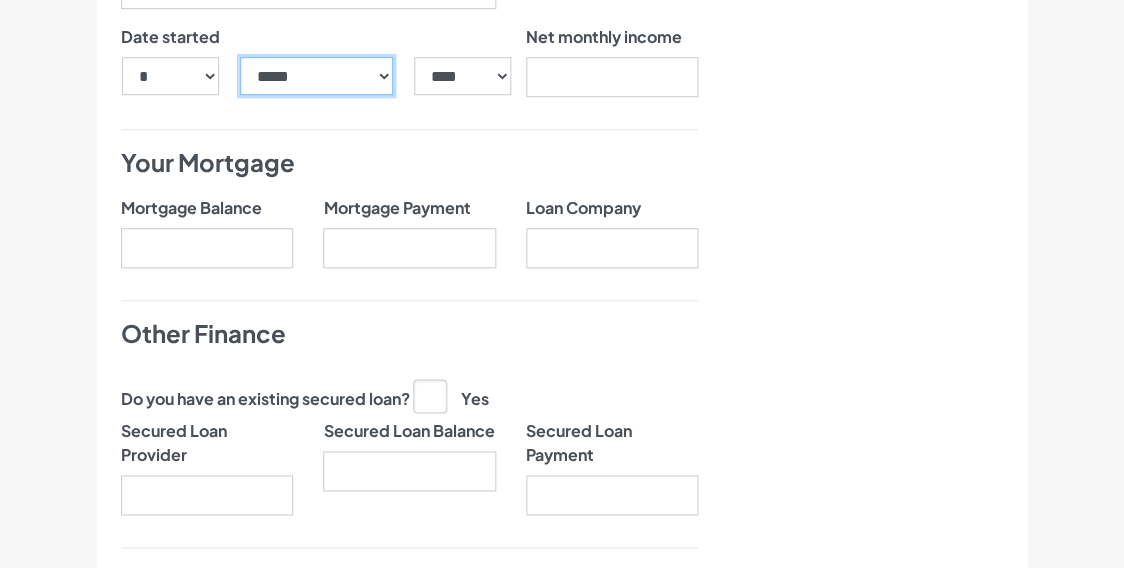 select on "**" 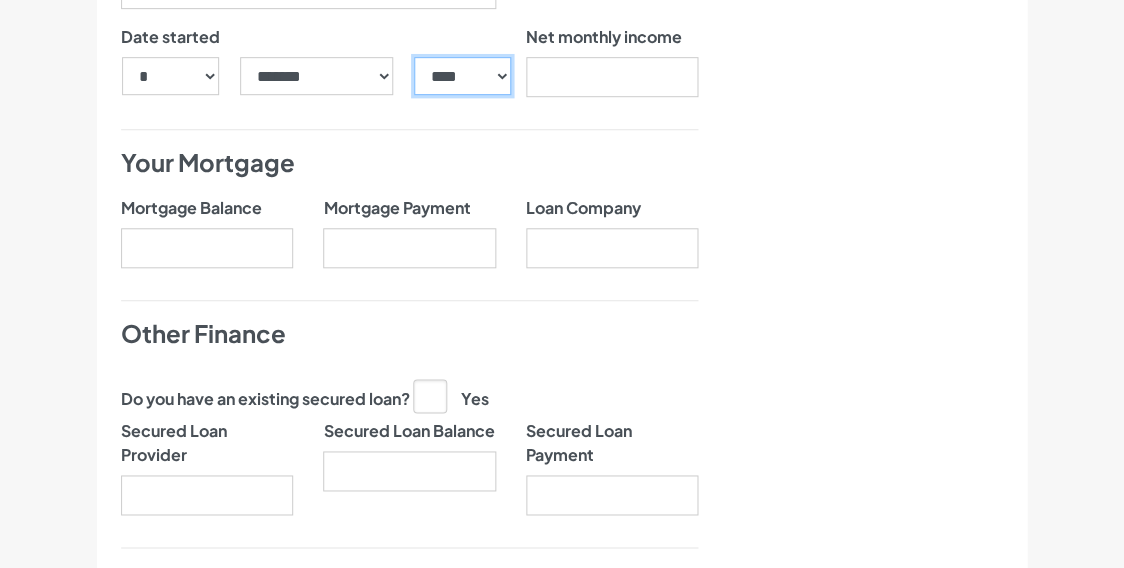 select on "****" 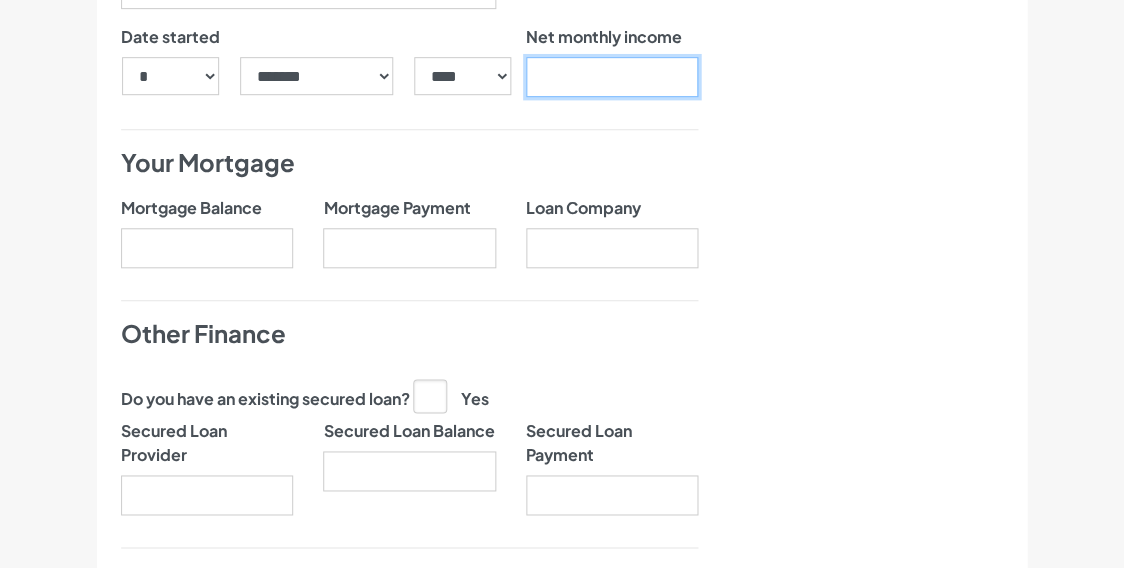 click at bounding box center (612, 77) 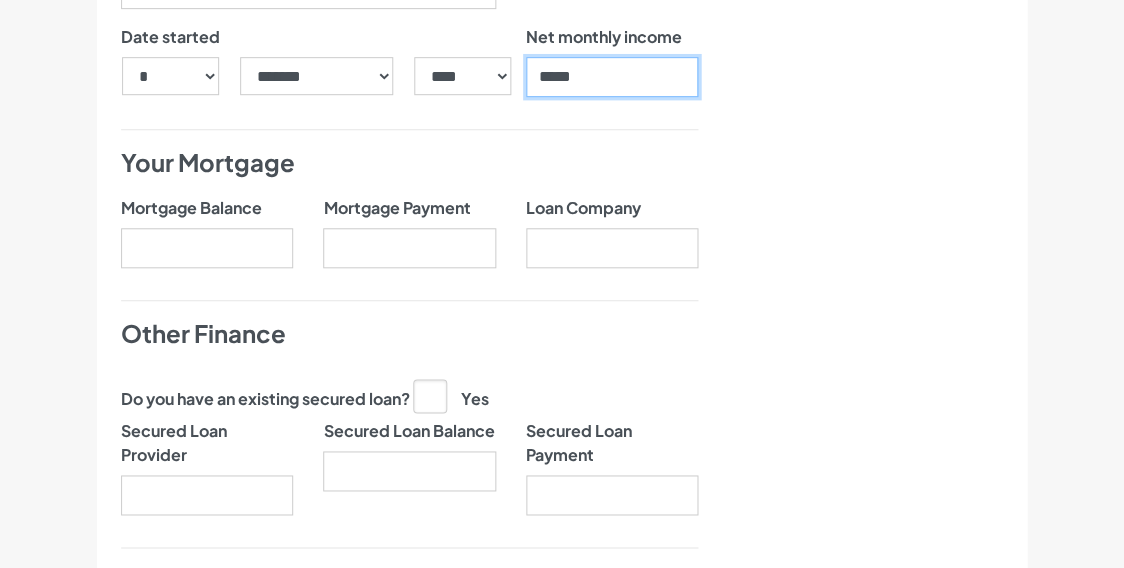 type on "******" 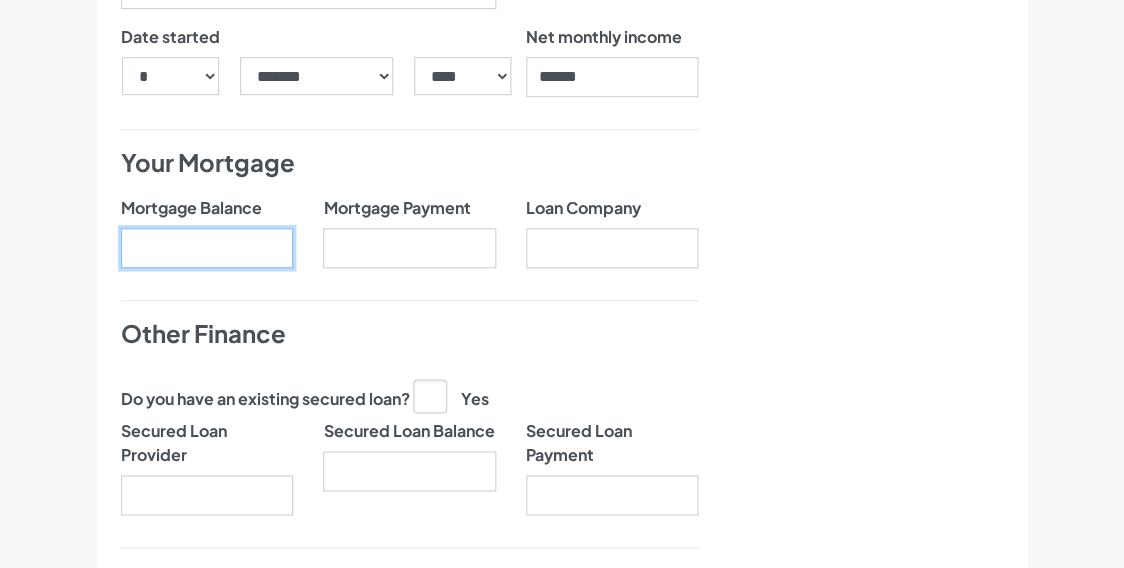 click on "Mortgage Balance" at bounding box center (207, 248) 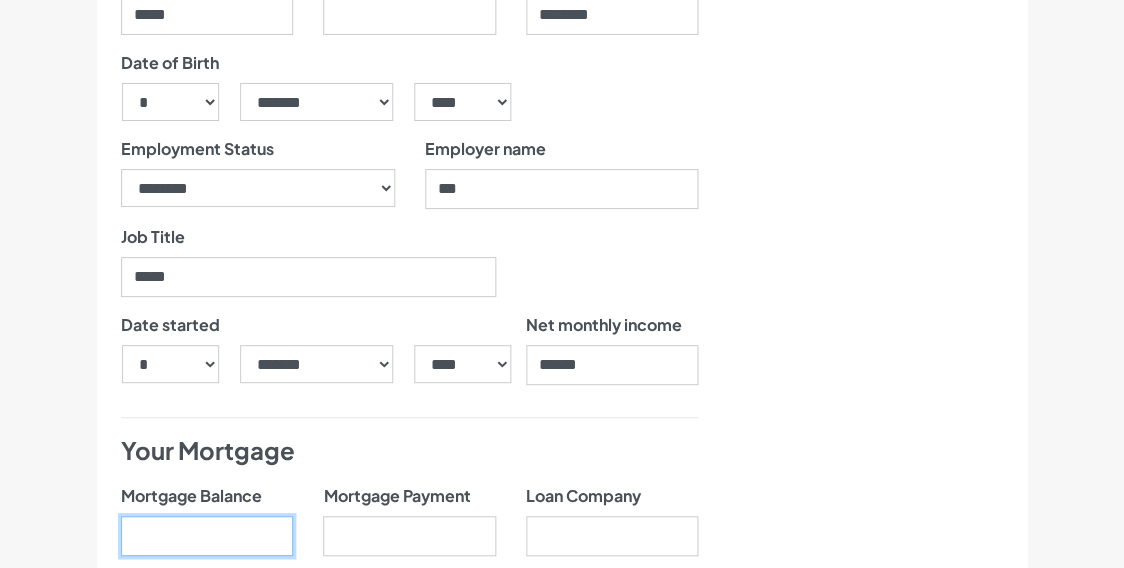 scroll, scrollTop: 1515, scrollLeft: 0, axis: vertical 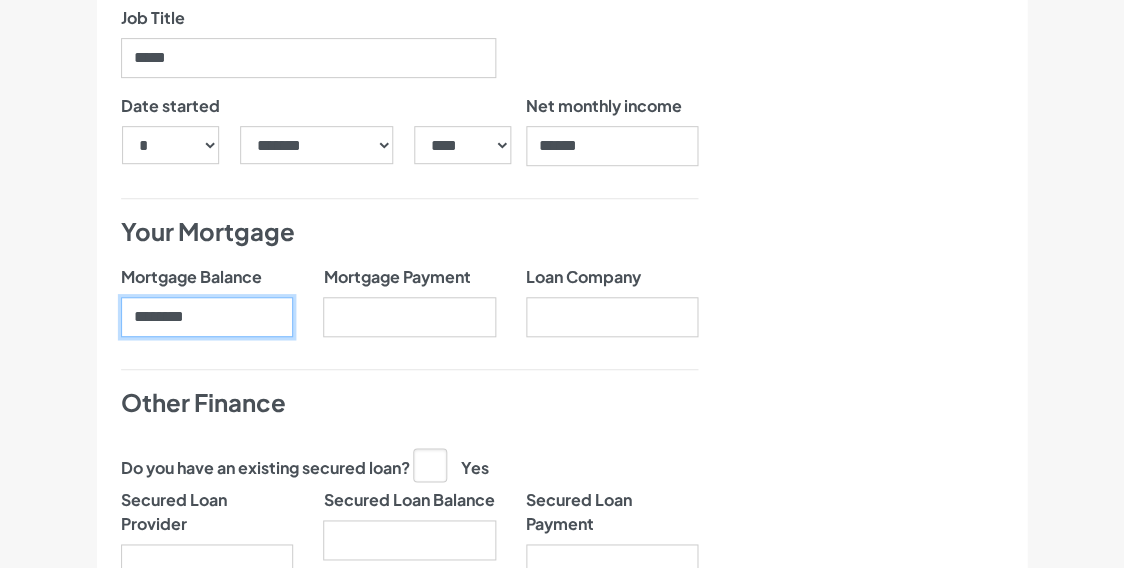 type on "********" 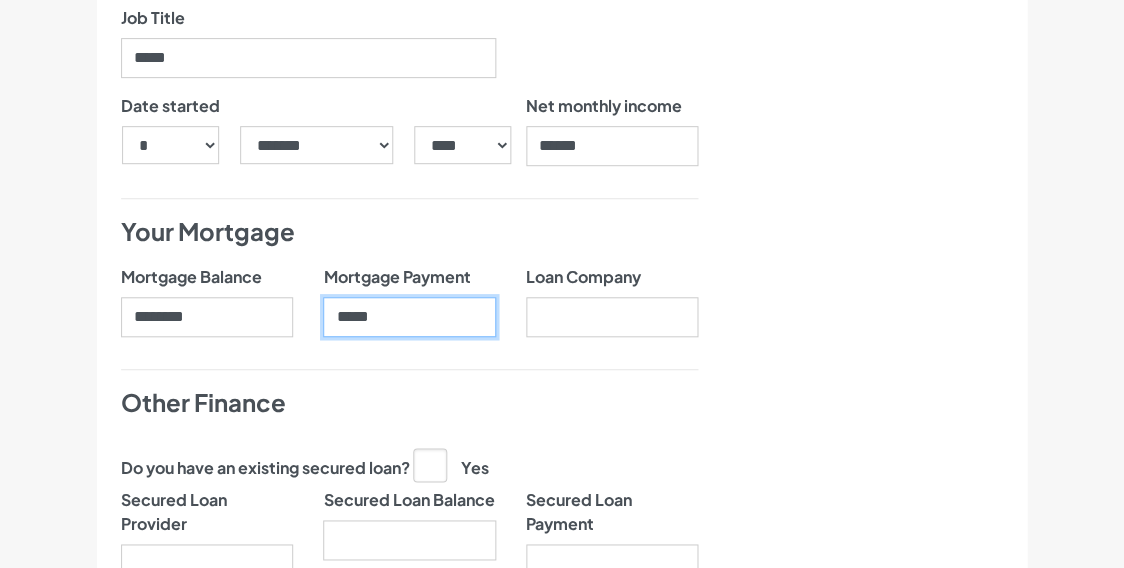 type on "******" 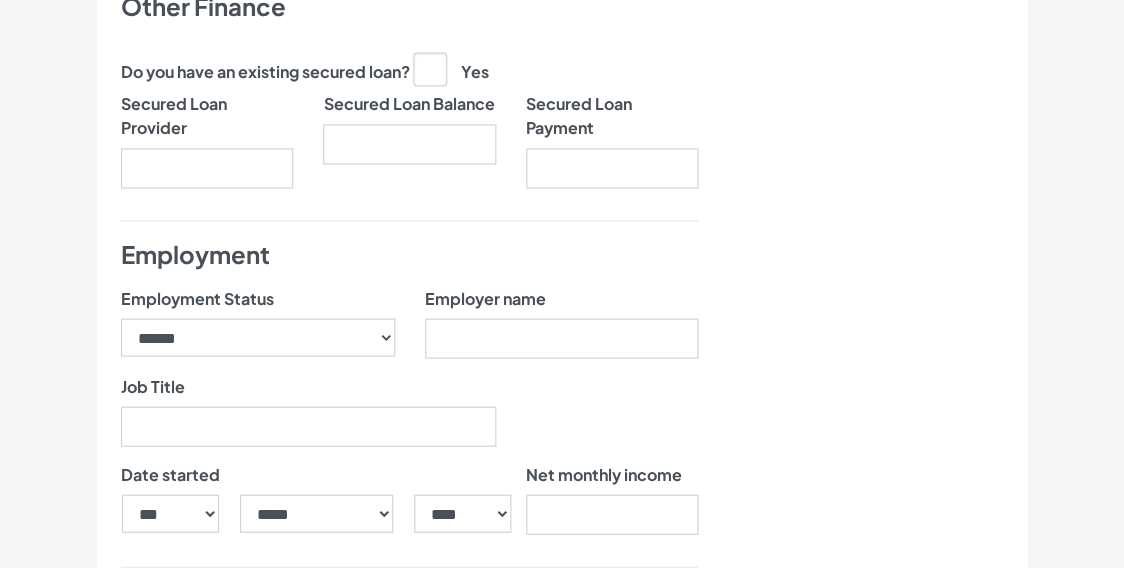 scroll, scrollTop: 2030, scrollLeft: 0, axis: vertical 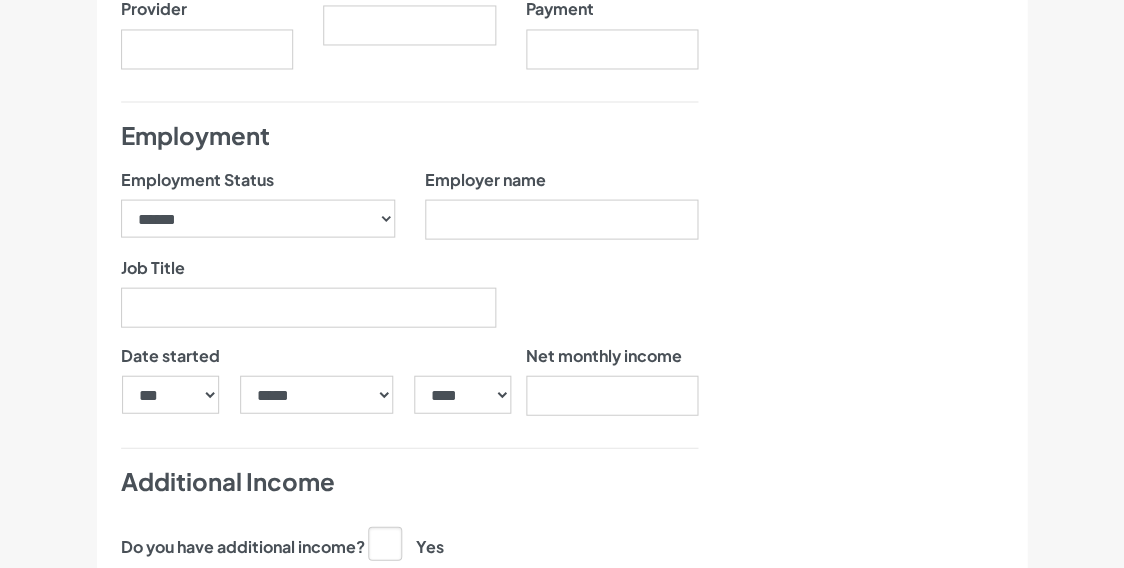type on "*******" 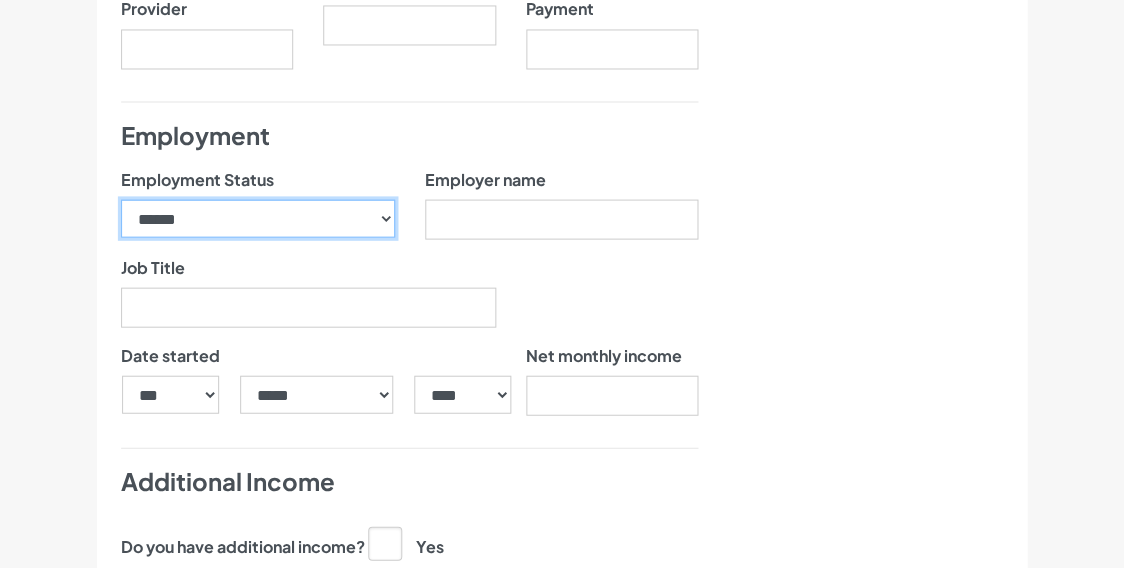 select on "********" 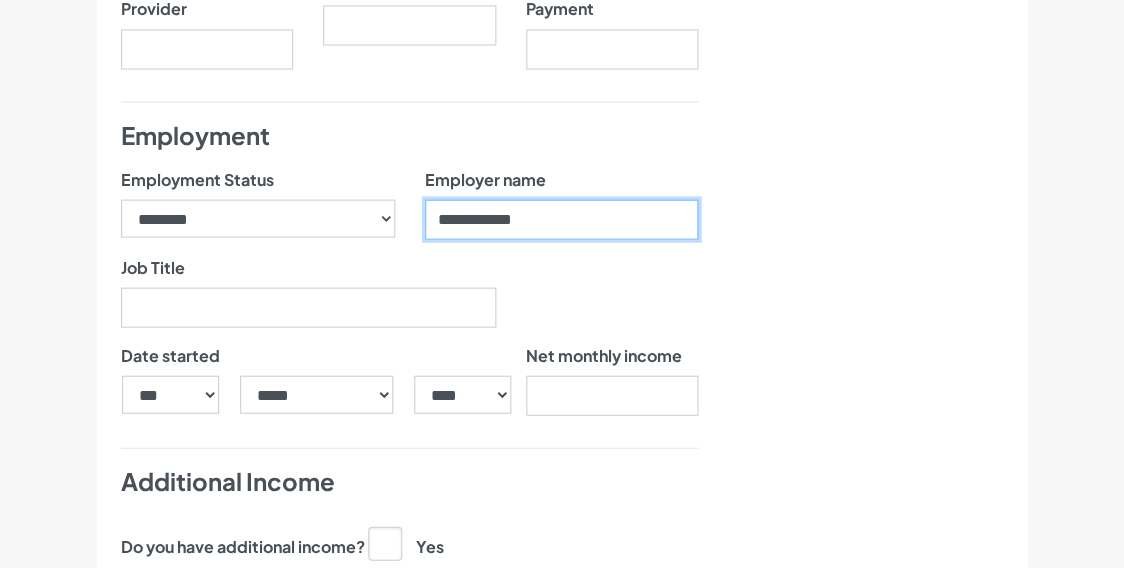 type on "**********" 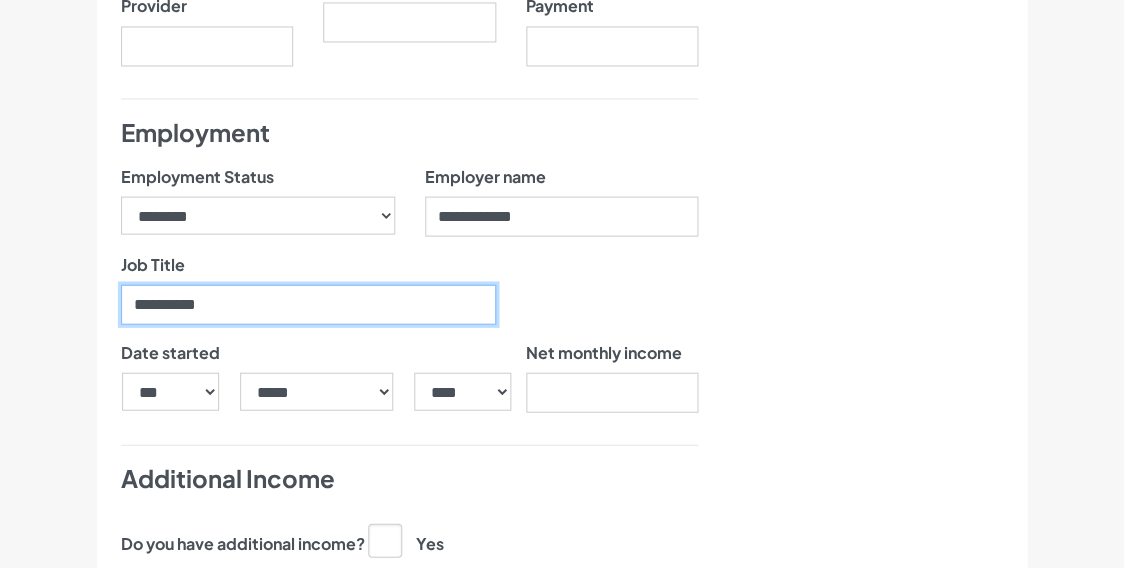 scroll, scrollTop: 2048, scrollLeft: 0, axis: vertical 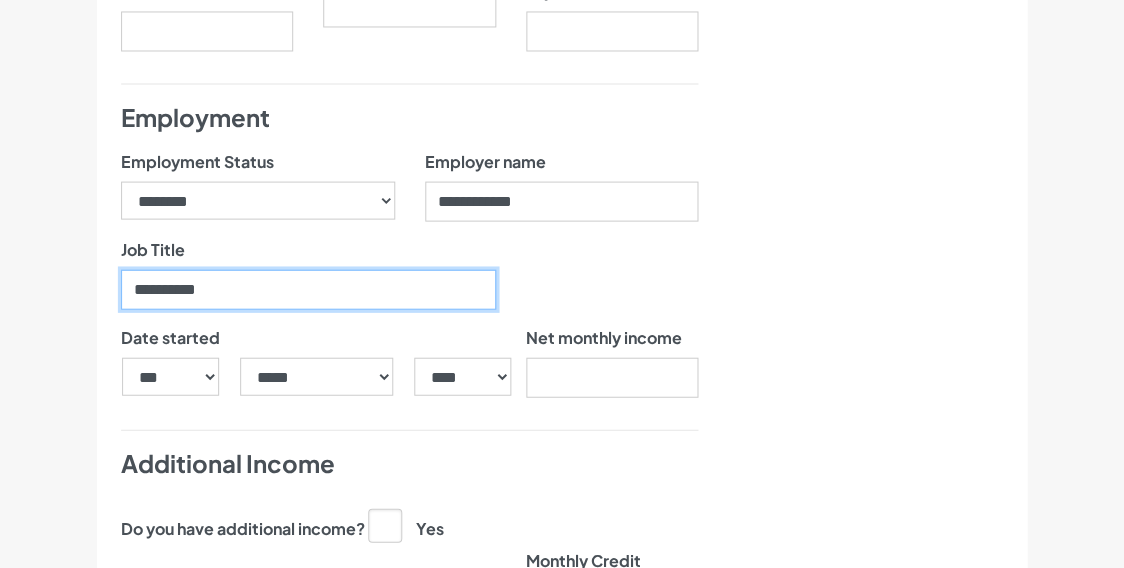 type on "**********" 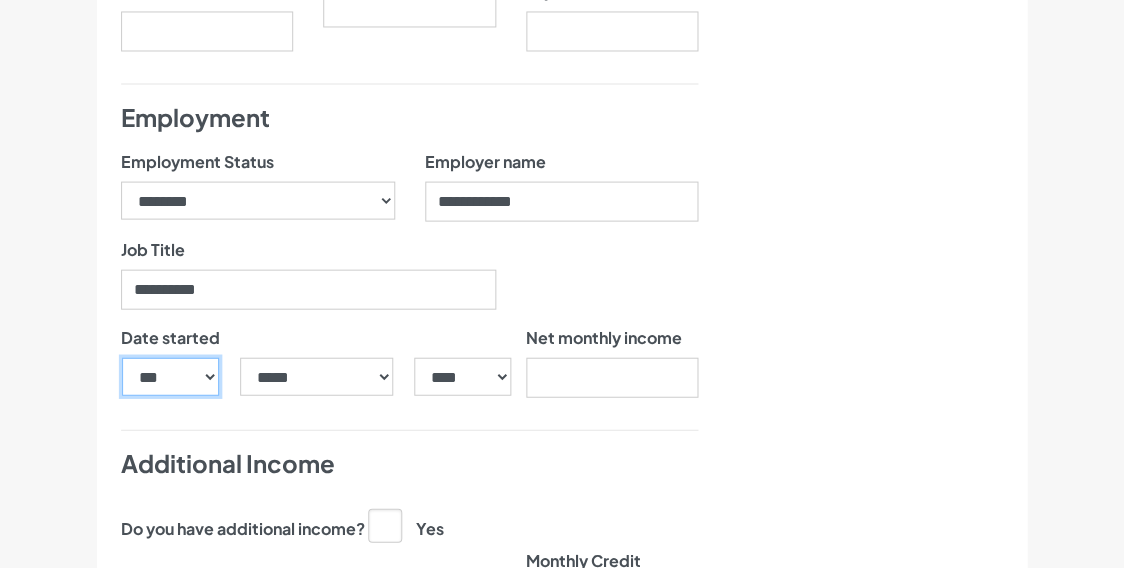 select on "**" 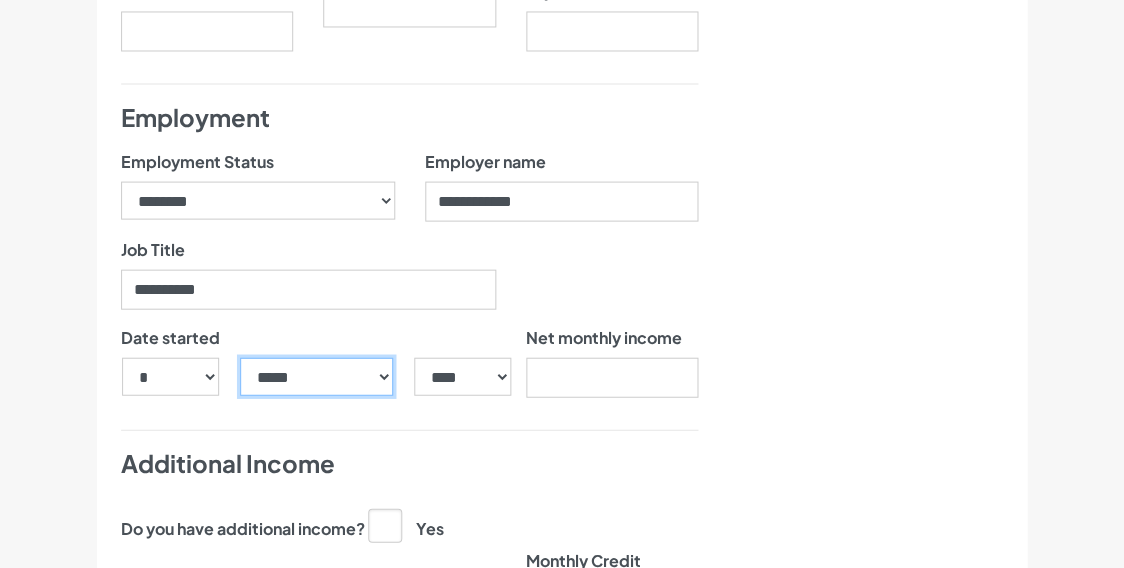 select on "**" 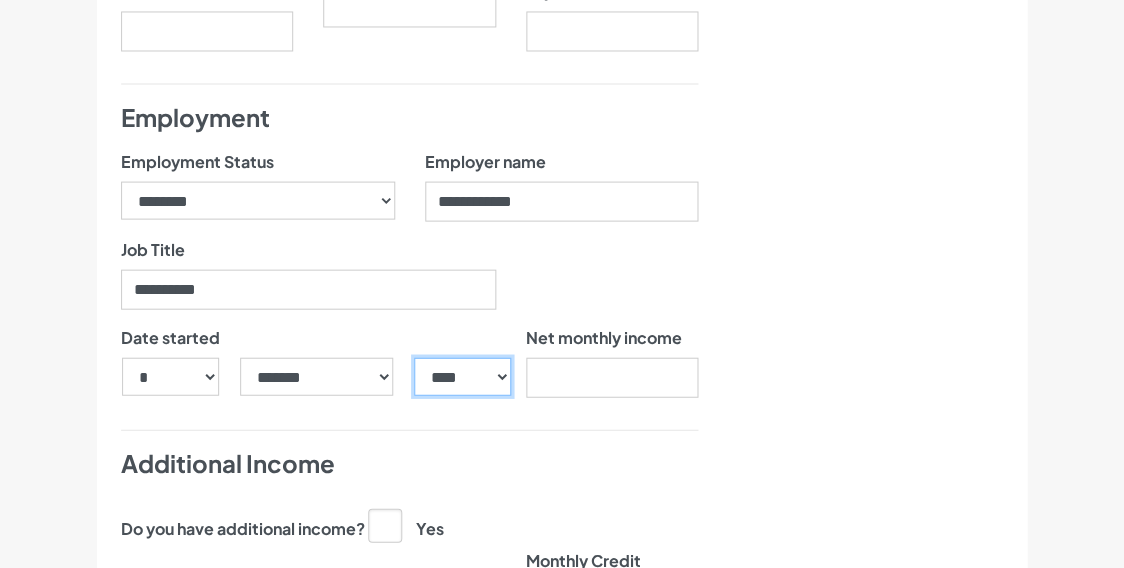 select on "****" 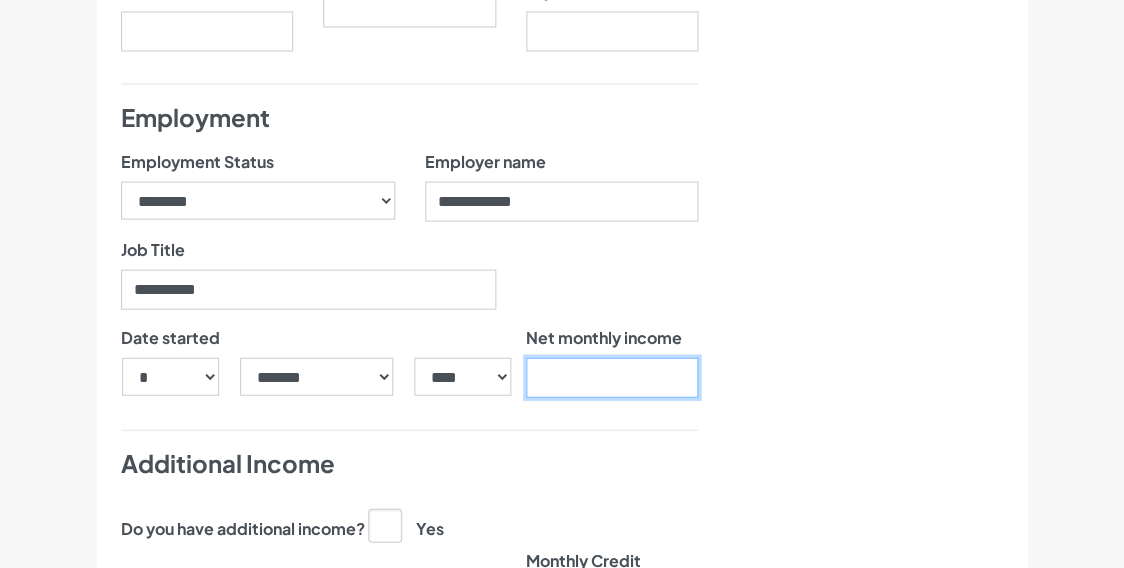 click on "Net monthly income" at bounding box center (612, 377) 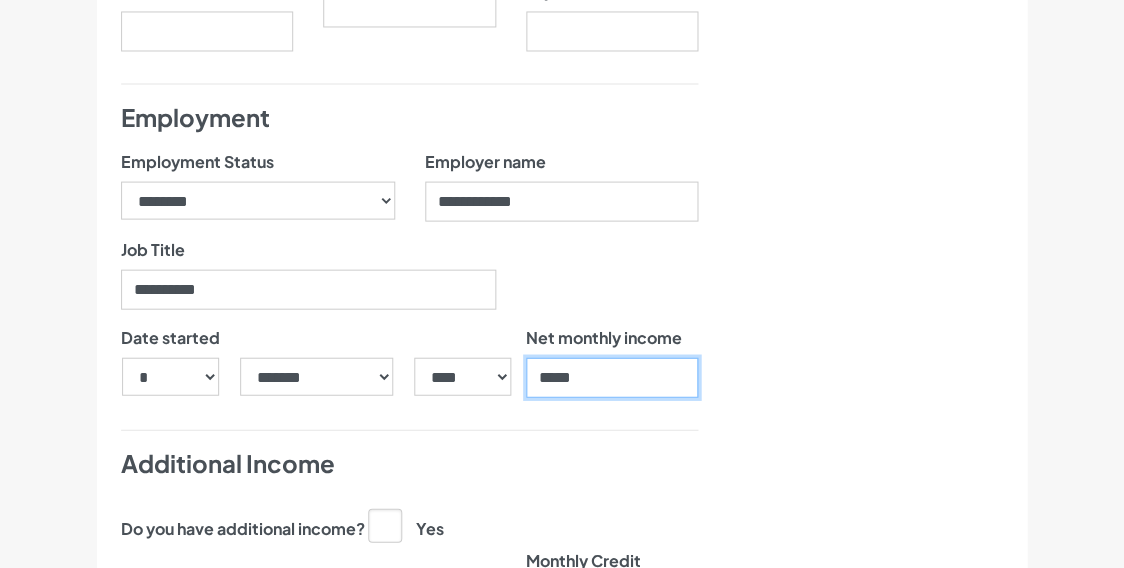 type on "******" 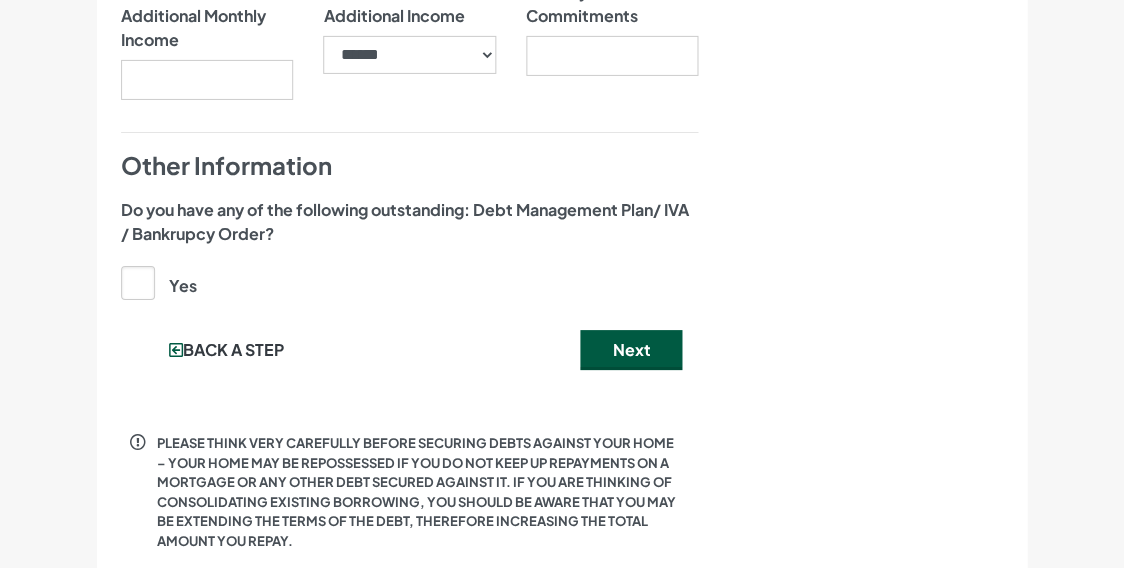 scroll, scrollTop: 2746, scrollLeft: 0, axis: vertical 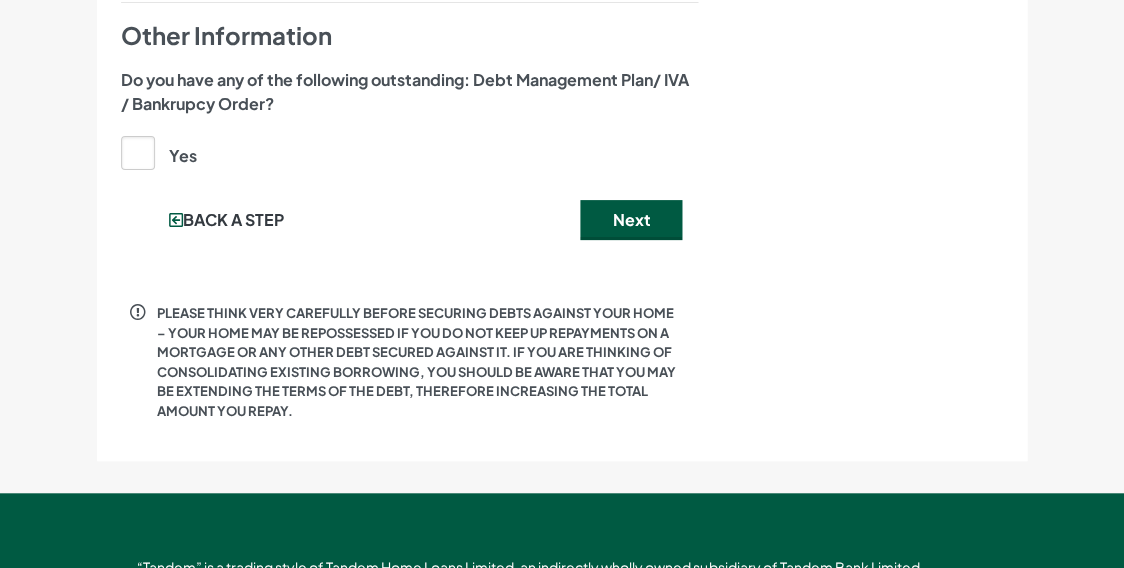 click on "Next" at bounding box center (631, 220) 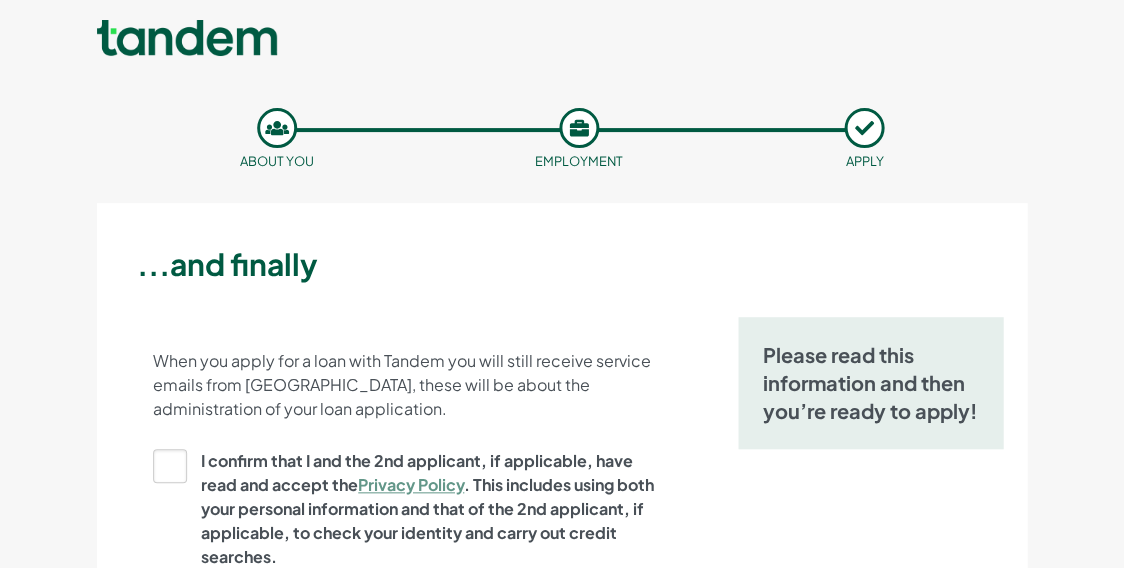 click on "I confirm that I and the 2nd applicant, if applicable, have read and accept the  Privacy Policy . This includes using both your personal information and that of the 2nd applicant, if applicable, to check your identity and carry out credit searches." at bounding box center (403, 509) 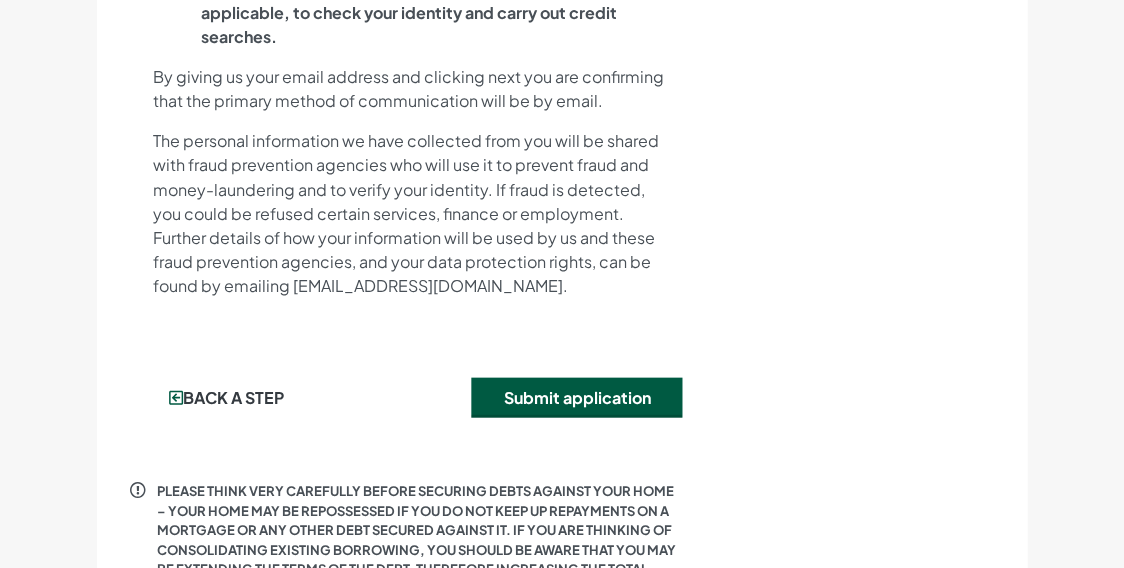 scroll, scrollTop: 709, scrollLeft: 0, axis: vertical 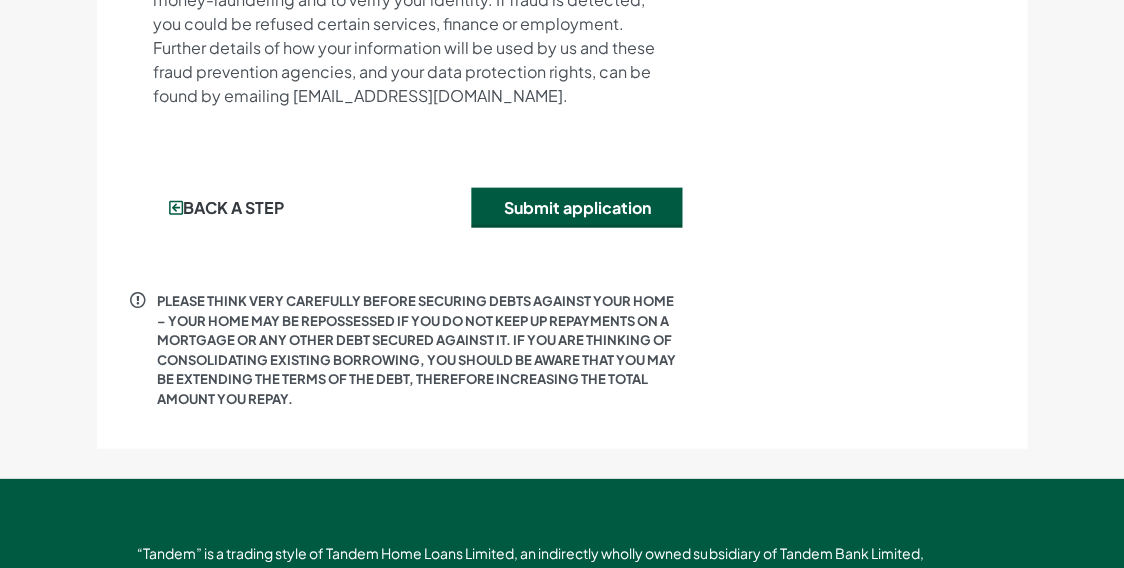 click on "Submit application" at bounding box center (576, 208) 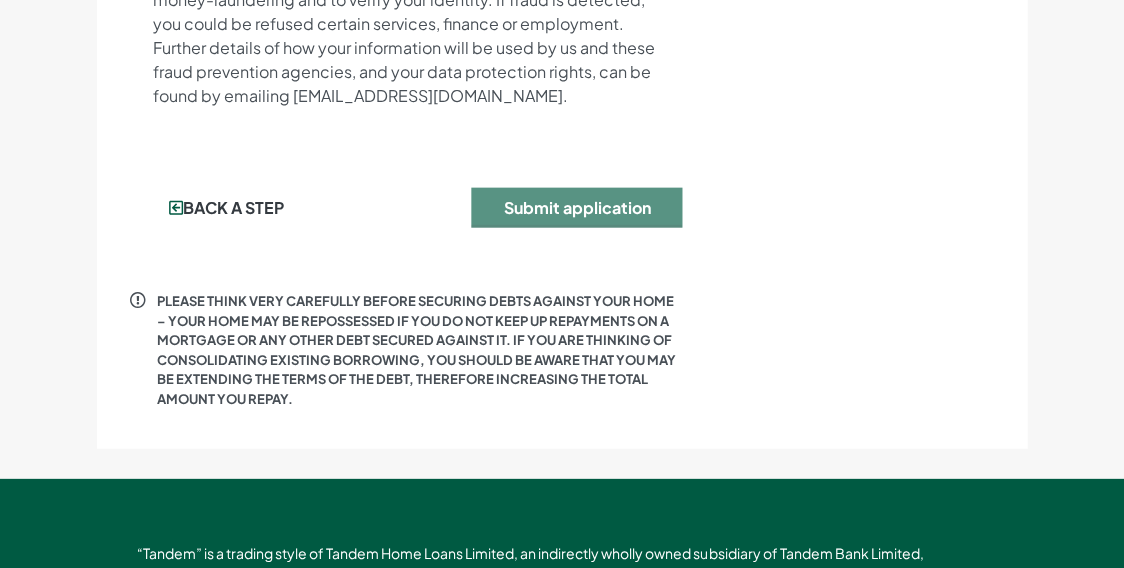 scroll, scrollTop: 0, scrollLeft: 0, axis: both 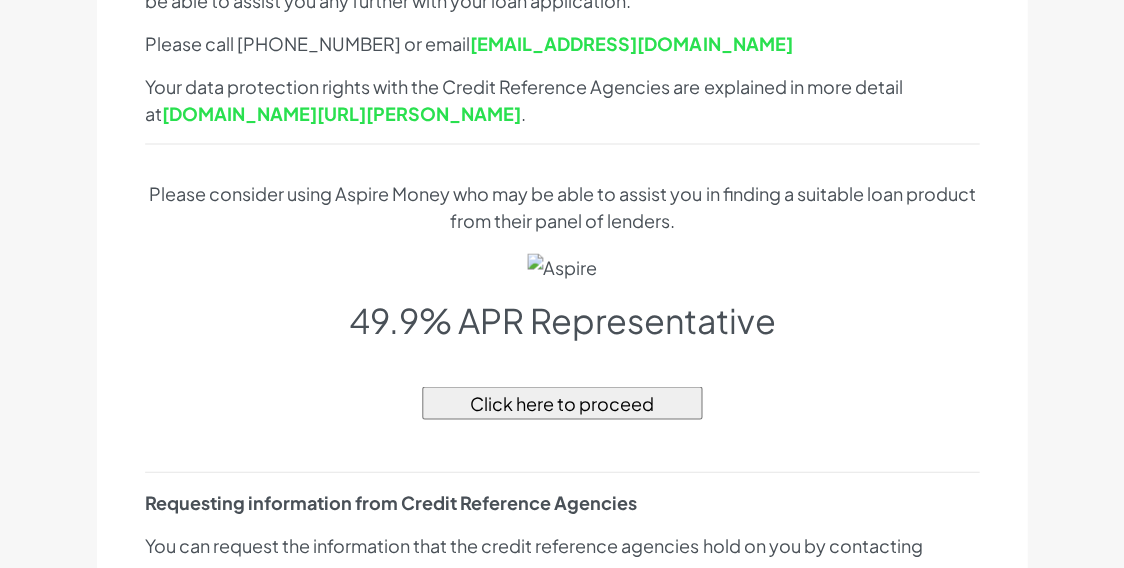 click on "Click here to proceed" at bounding box center [562, 402] 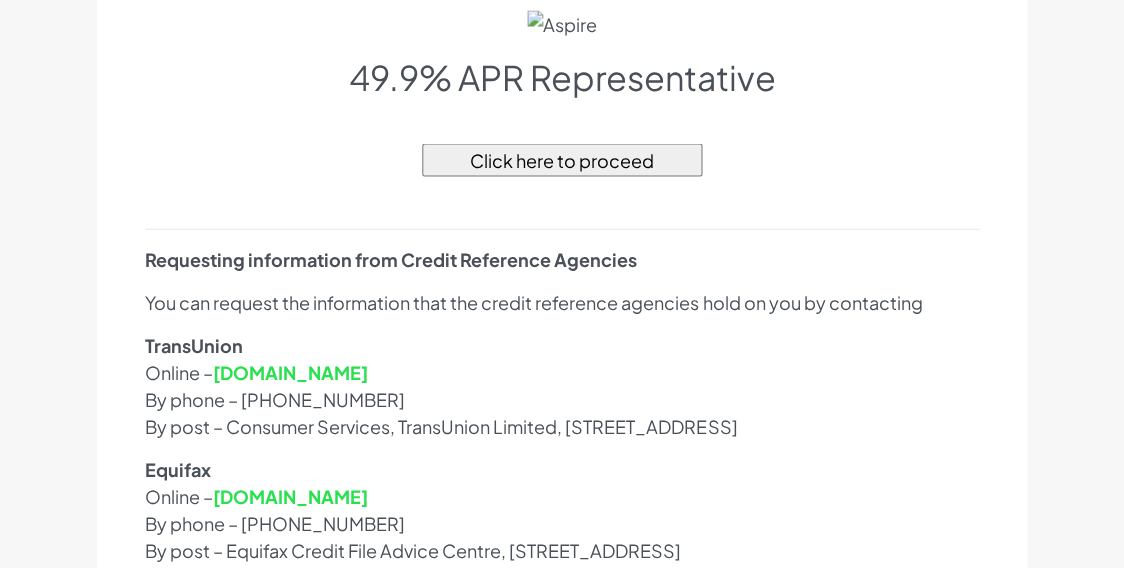scroll, scrollTop: 844, scrollLeft: 0, axis: vertical 